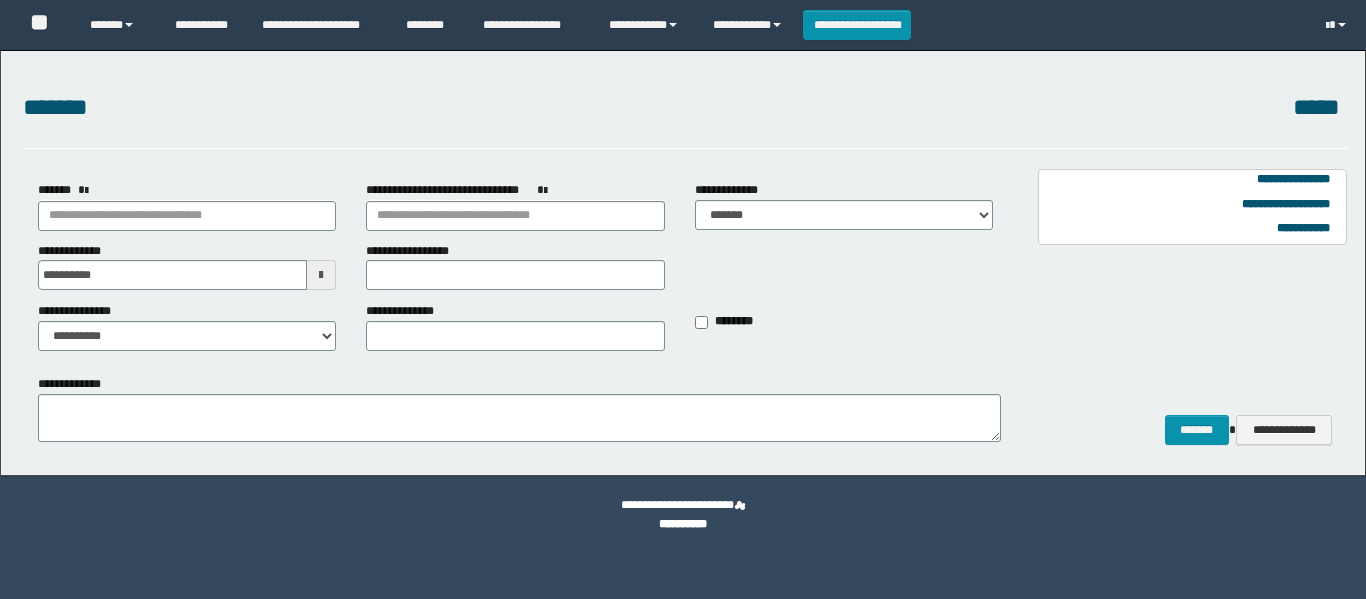 scroll, scrollTop: 0, scrollLeft: 0, axis: both 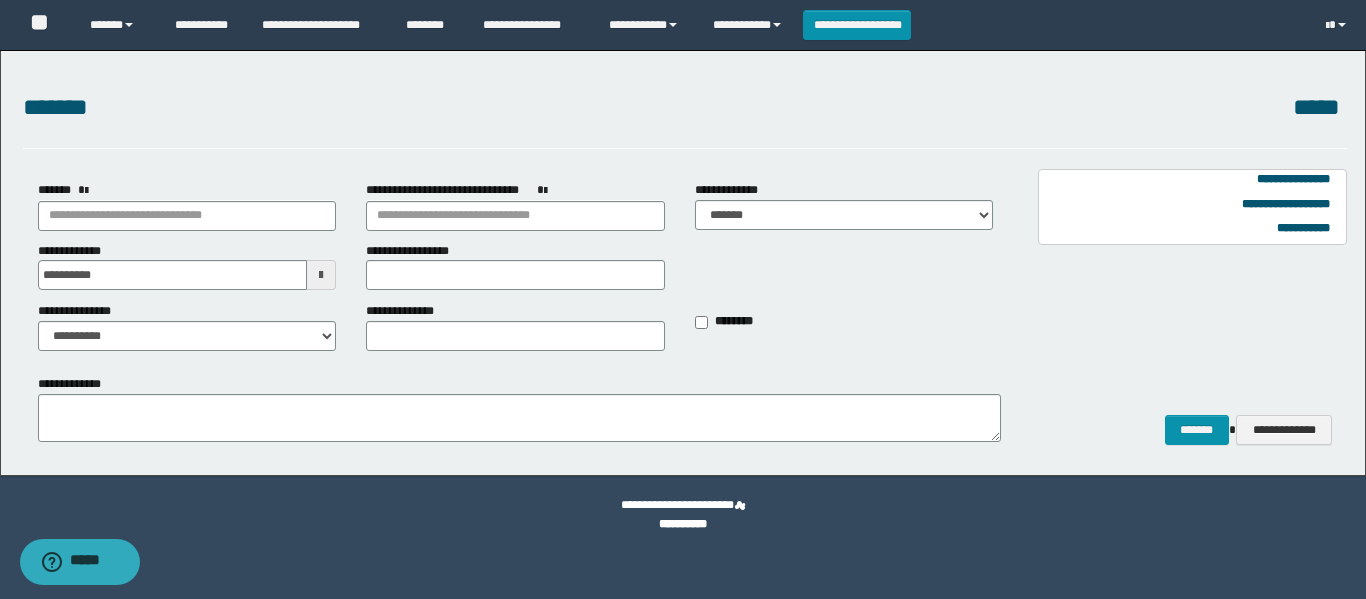click on "**********" at bounding box center (531, 25) 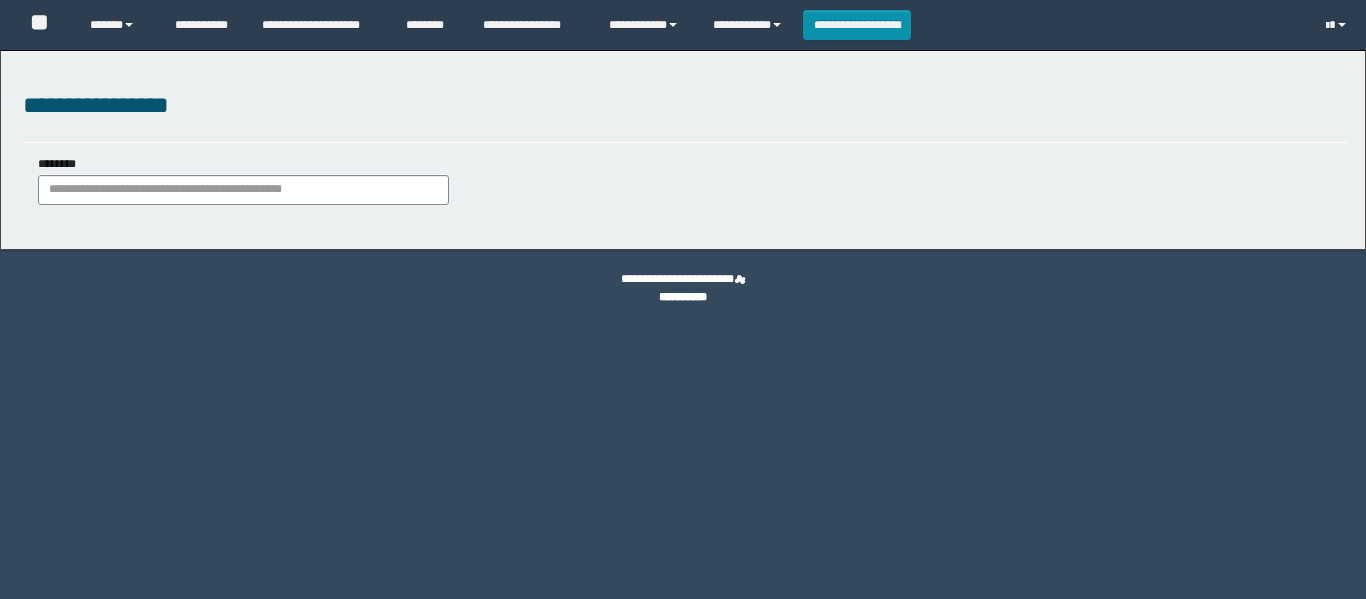scroll, scrollTop: 0, scrollLeft: 0, axis: both 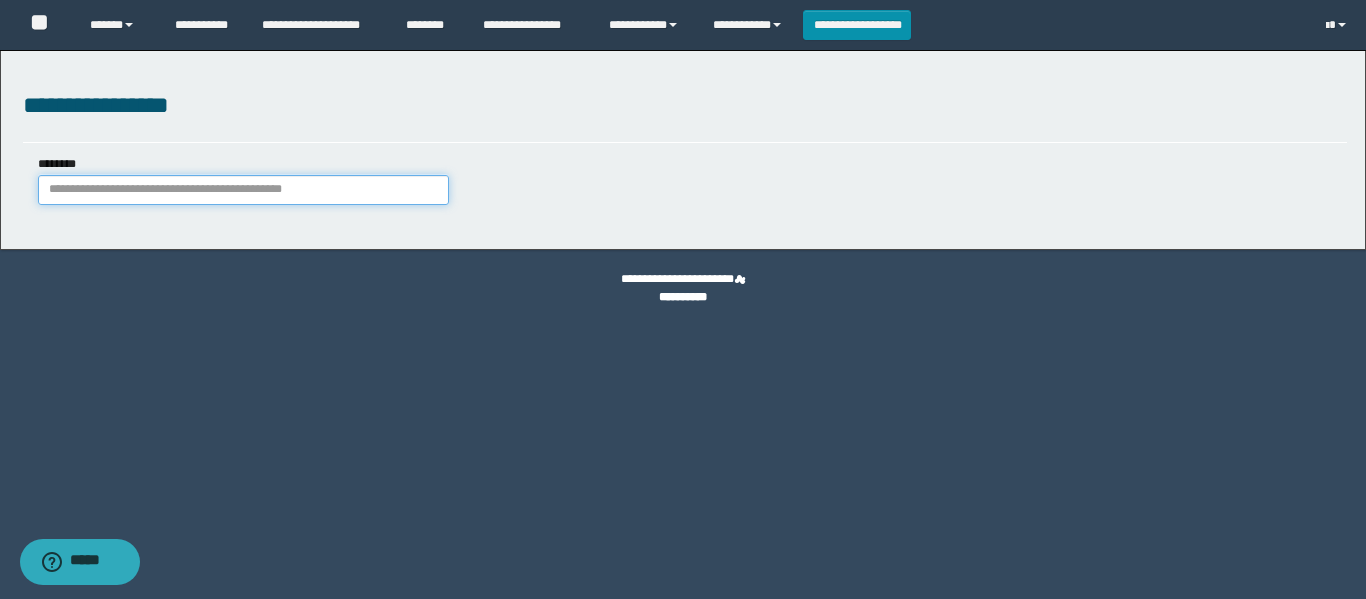 click on "********" at bounding box center (243, 190) 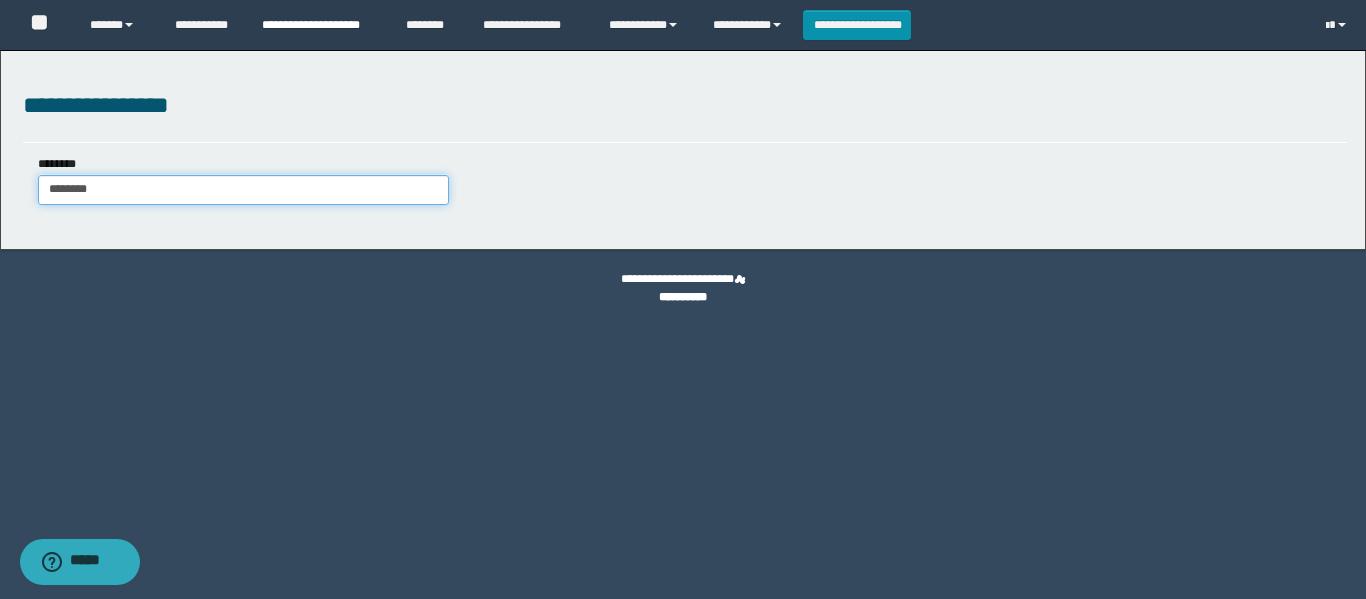 type on "********" 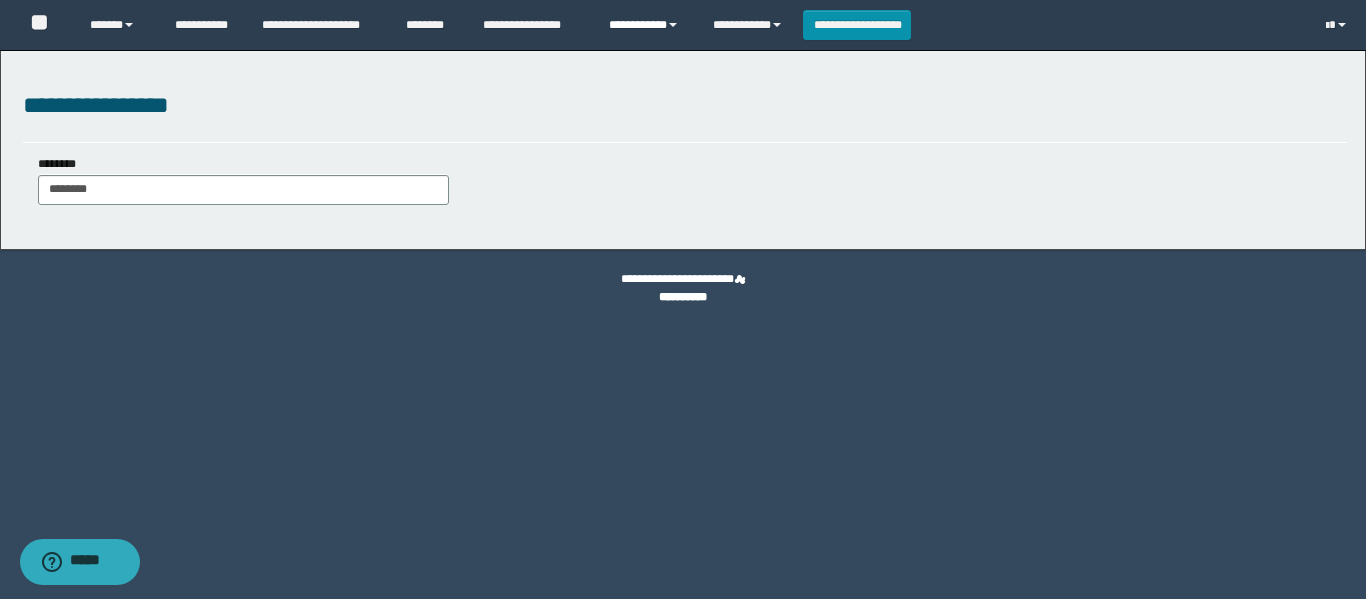 click on "**********" at bounding box center [646, 25] 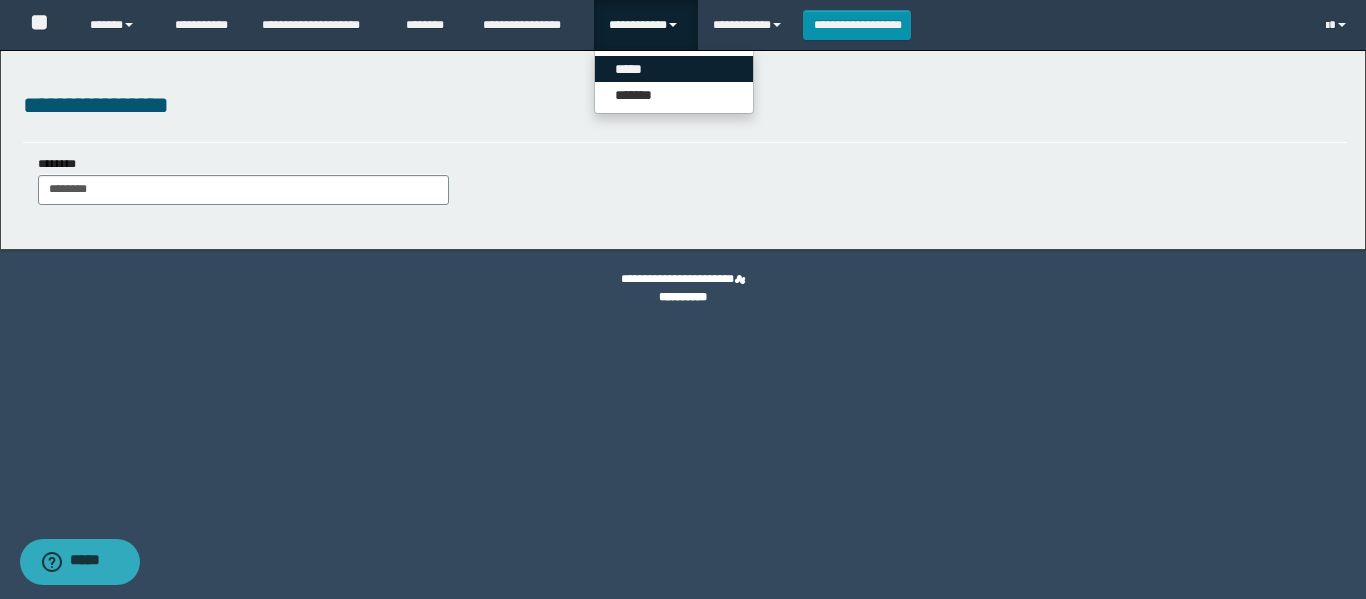 click on "*****" at bounding box center (674, 69) 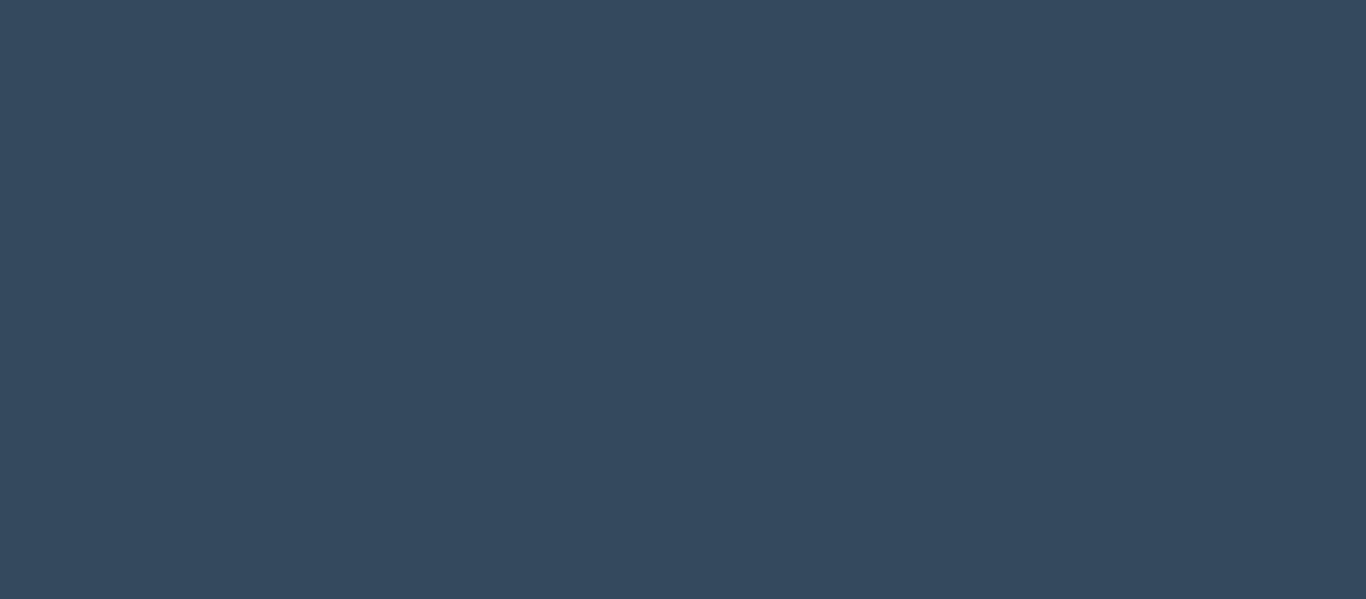 scroll, scrollTop: 0, scrollLeft: 0, axis: both 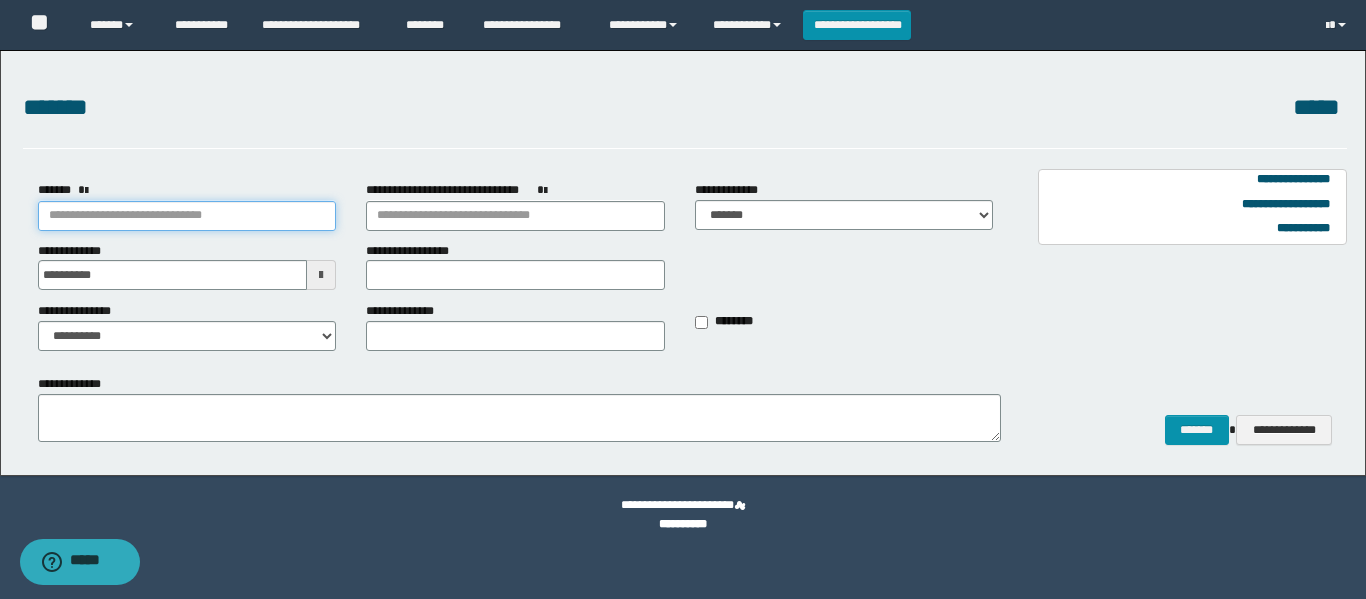 click on "*******" at bounding box center [187, 216] 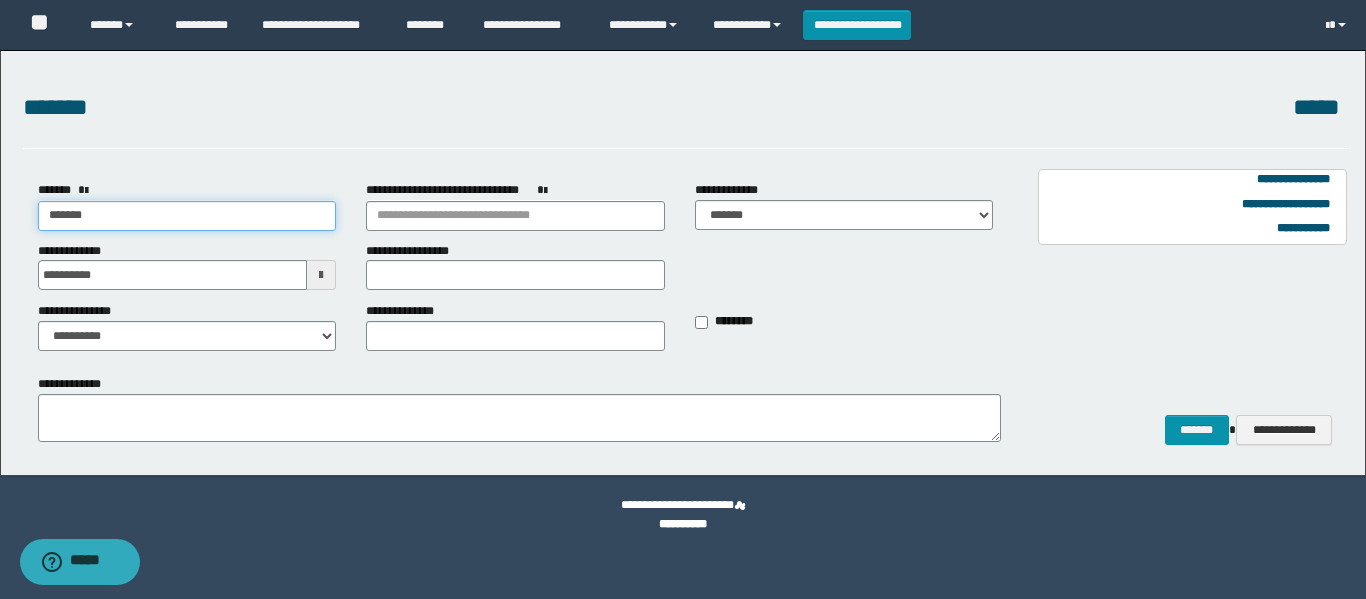 type on "********" 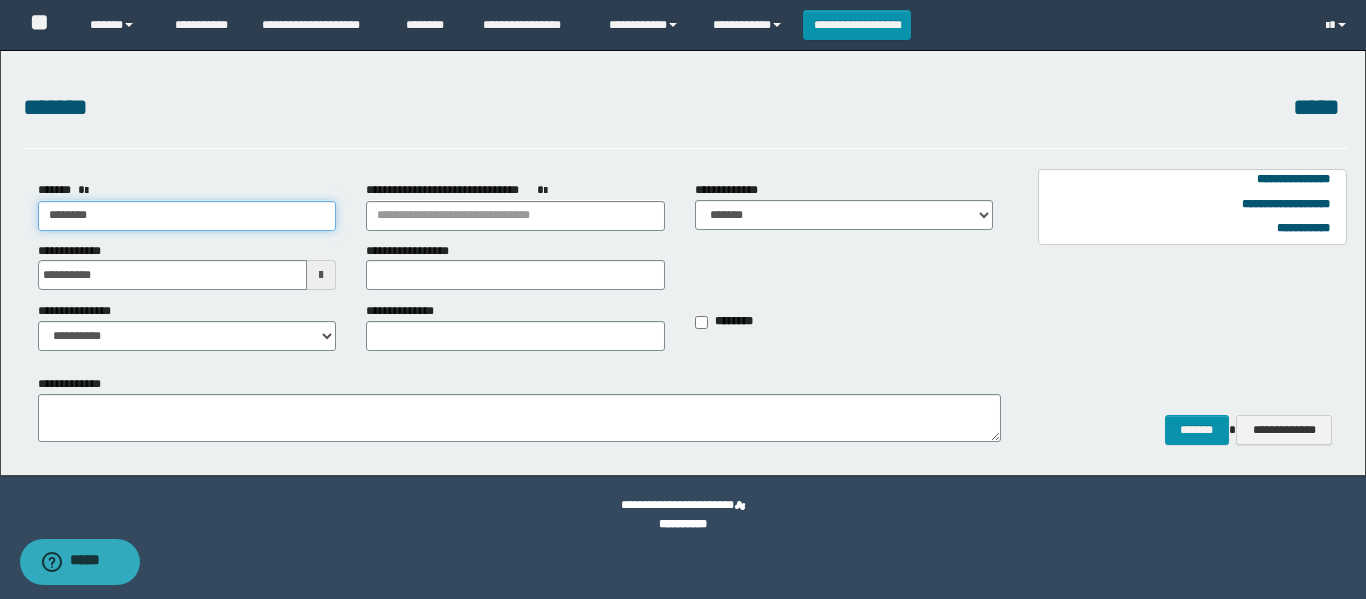 type on "********" 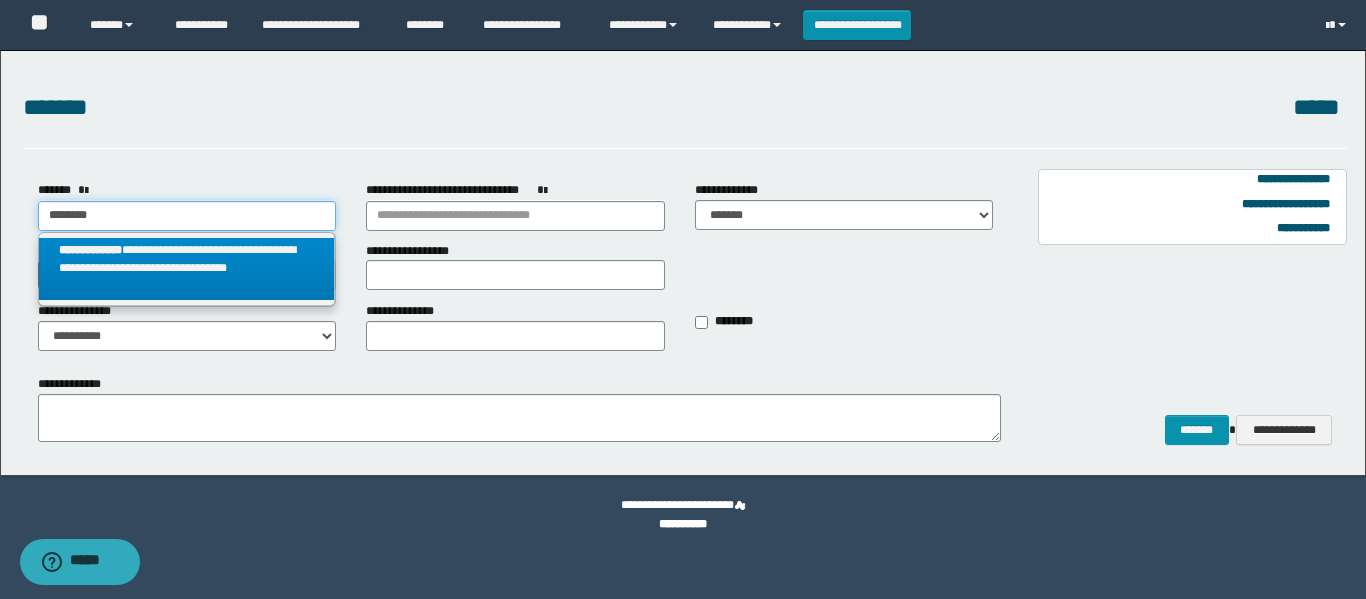 type on "********" 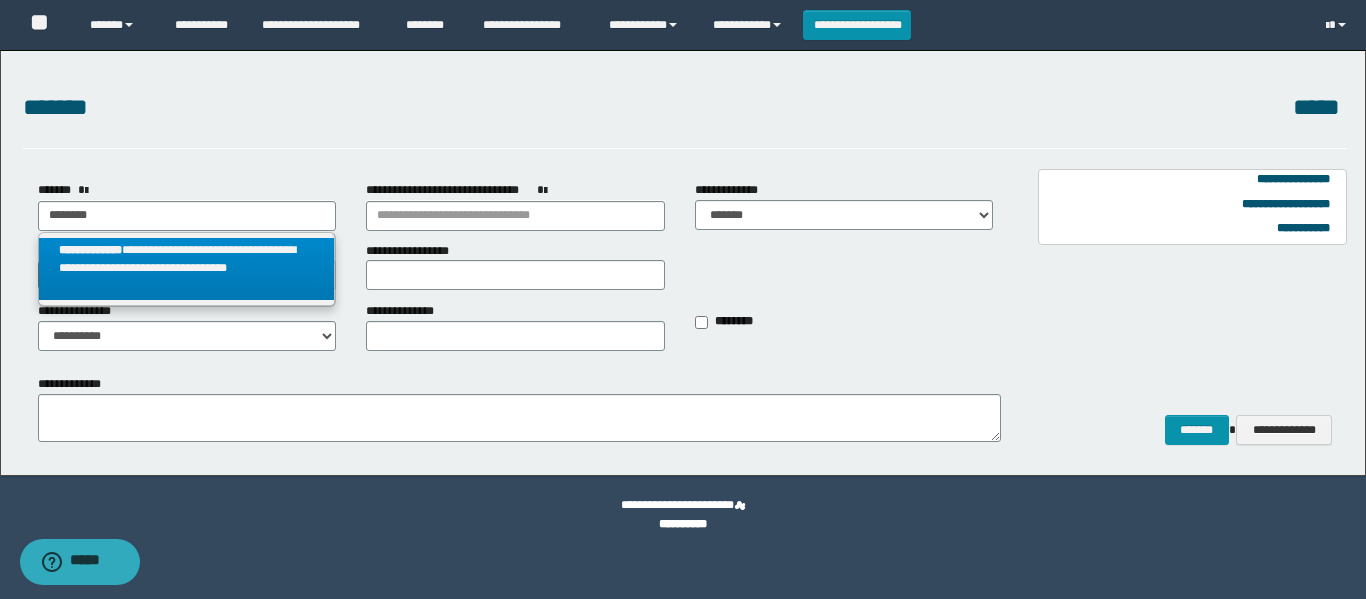 click on "**********" at bounding box center (187, 269) 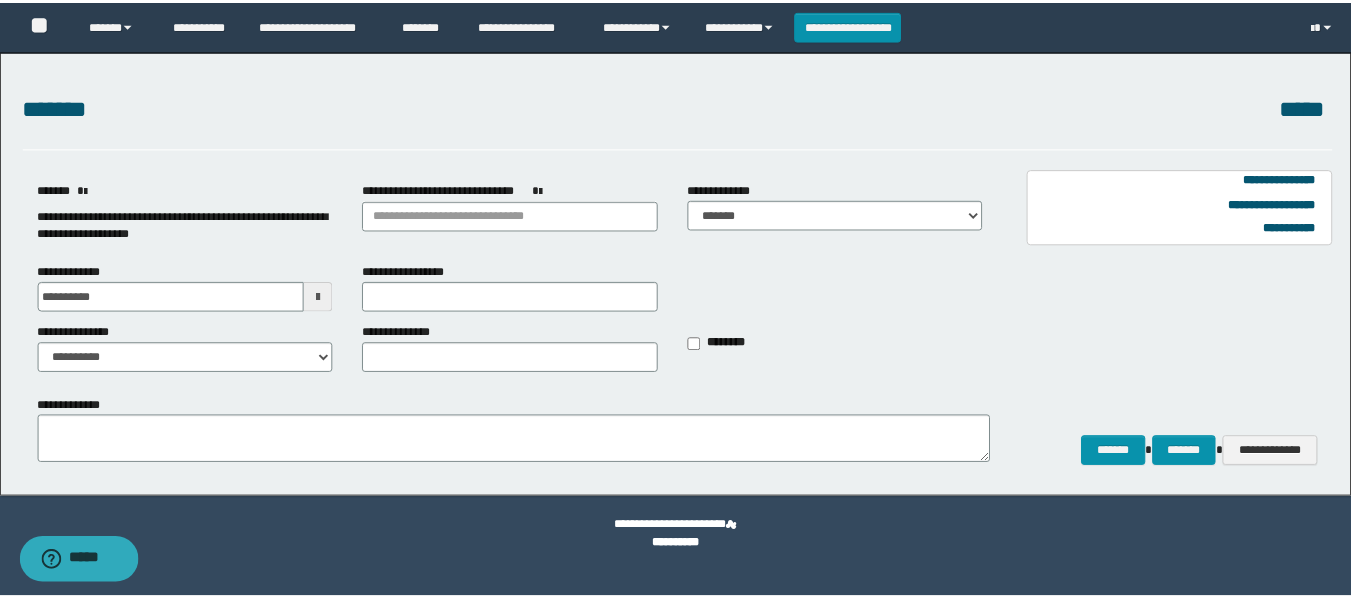 scroll, scrollTop: 0, scrollLeft: 0, axis: both 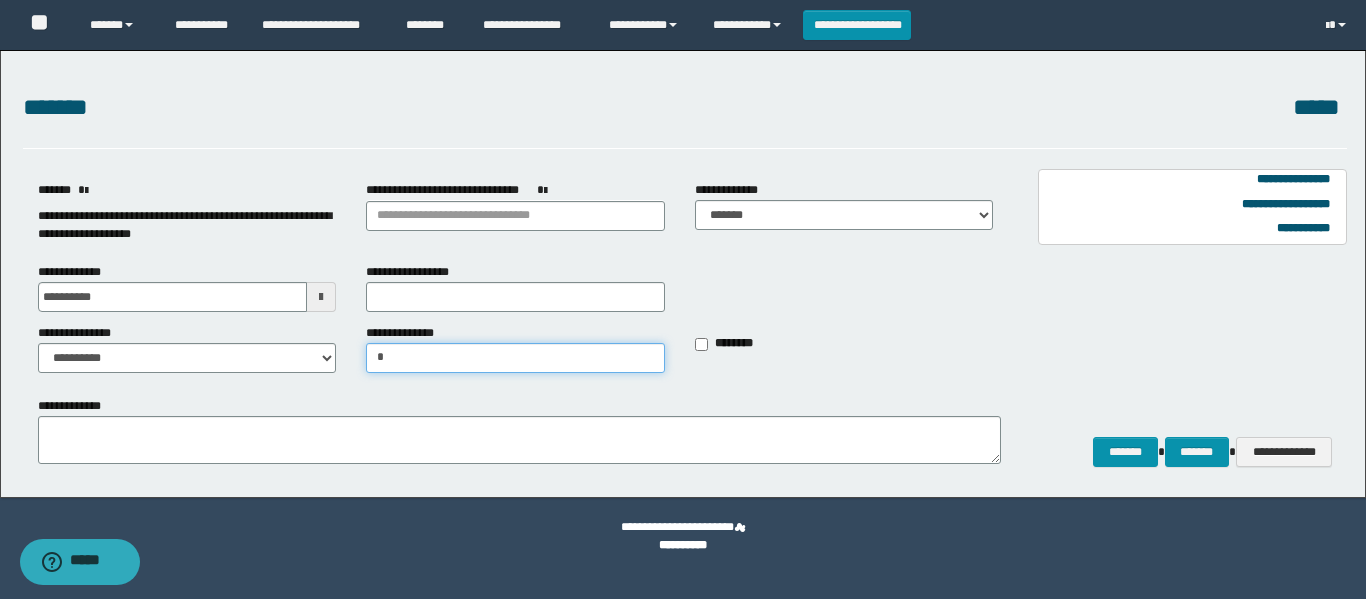 click on "*" at bounding box center [515, 358] 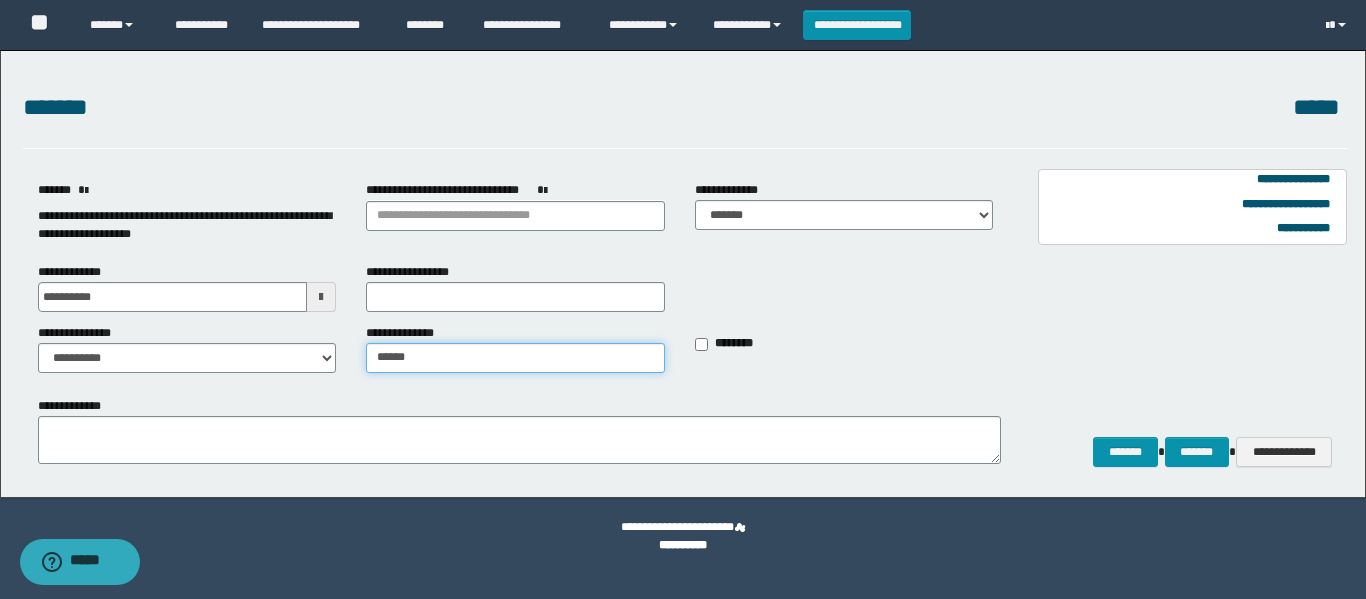 type on "******" 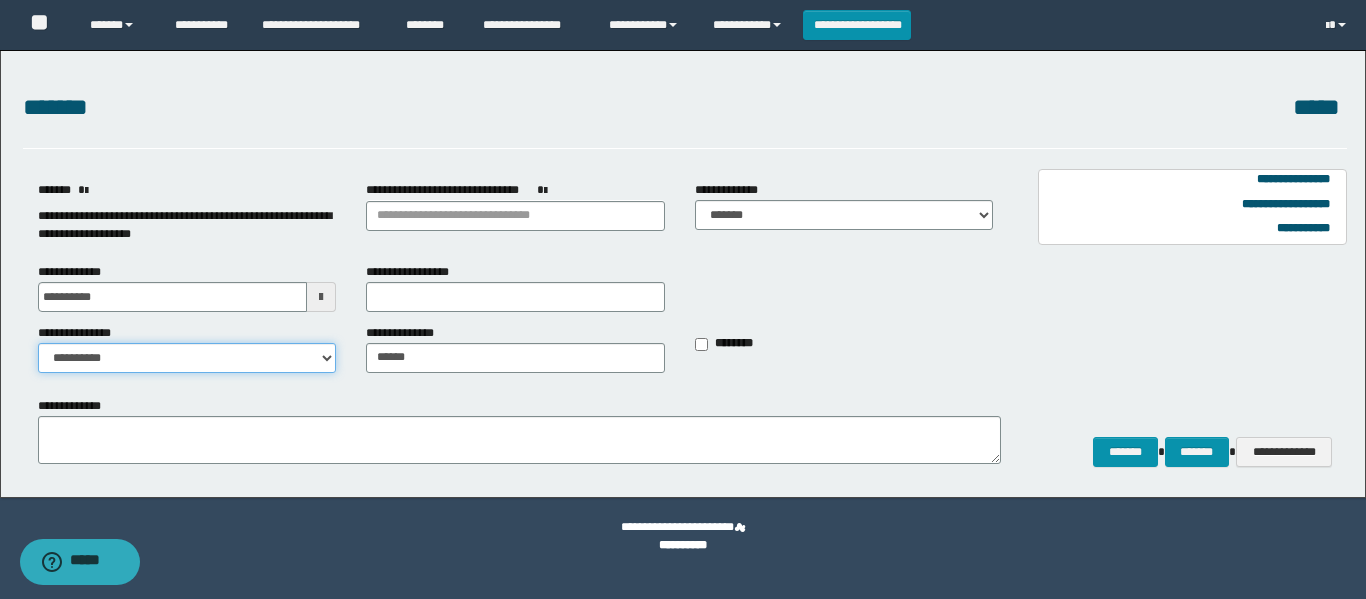 click on "**********" at bounding box center [187, 358] 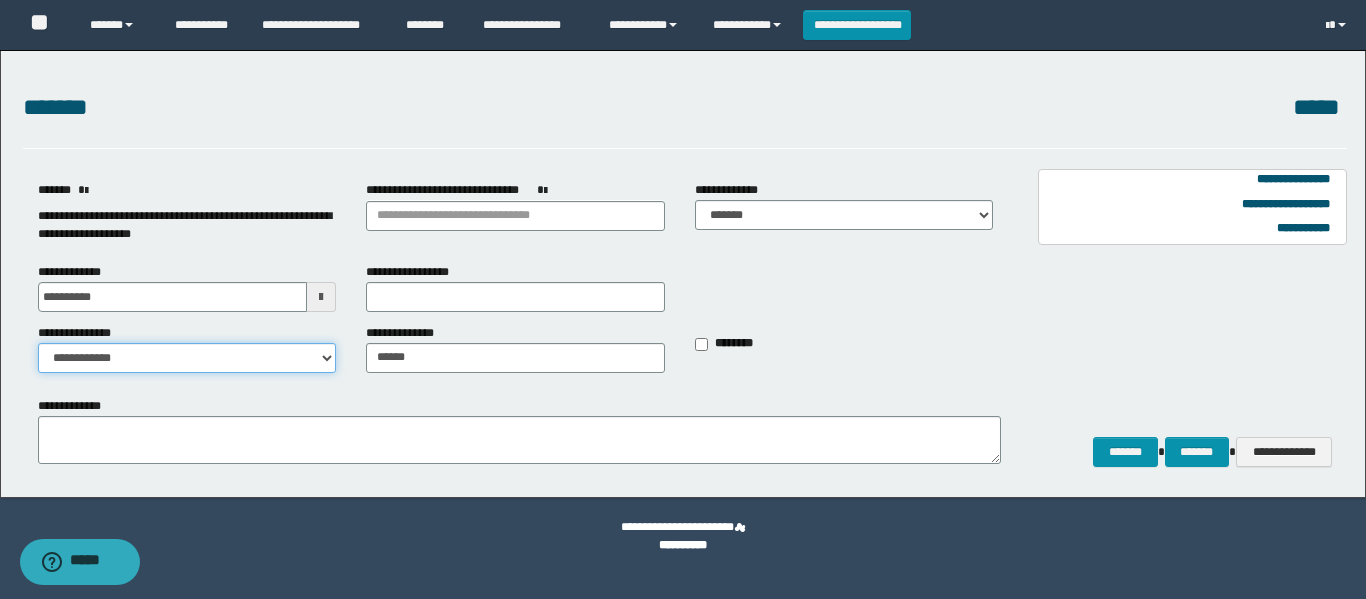 click on "**********" at bounding box center (187, 358) 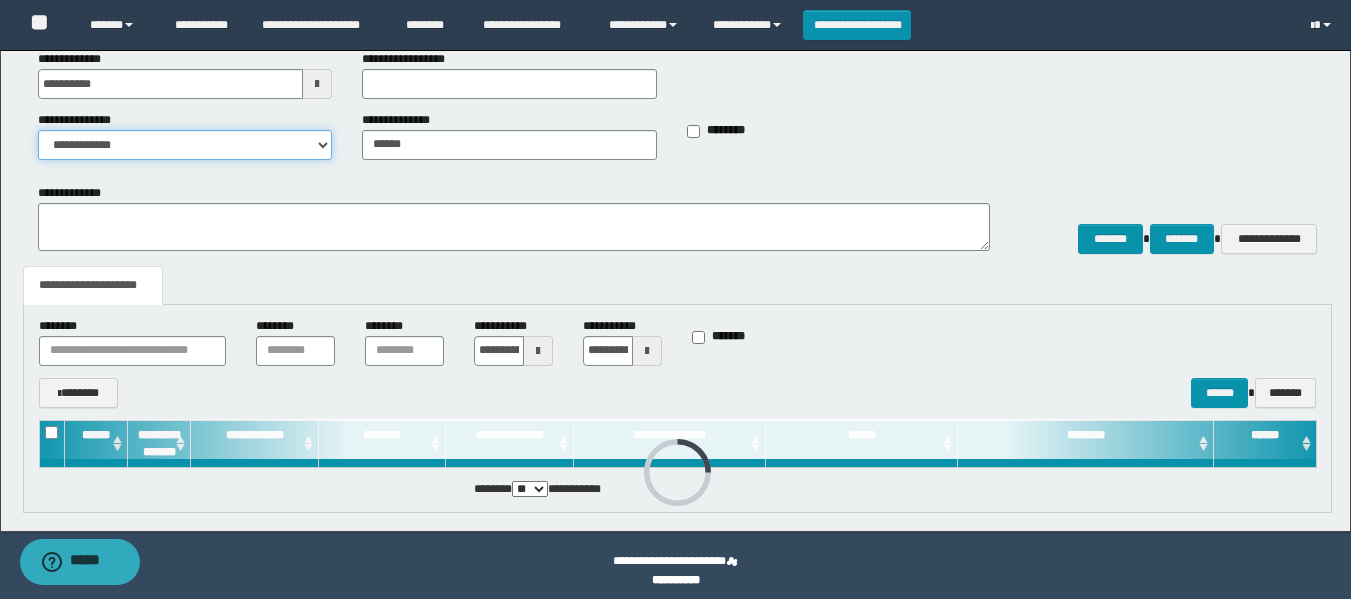 scroll, scrollTop: 219, scrollLeft: 0, axis: vertical 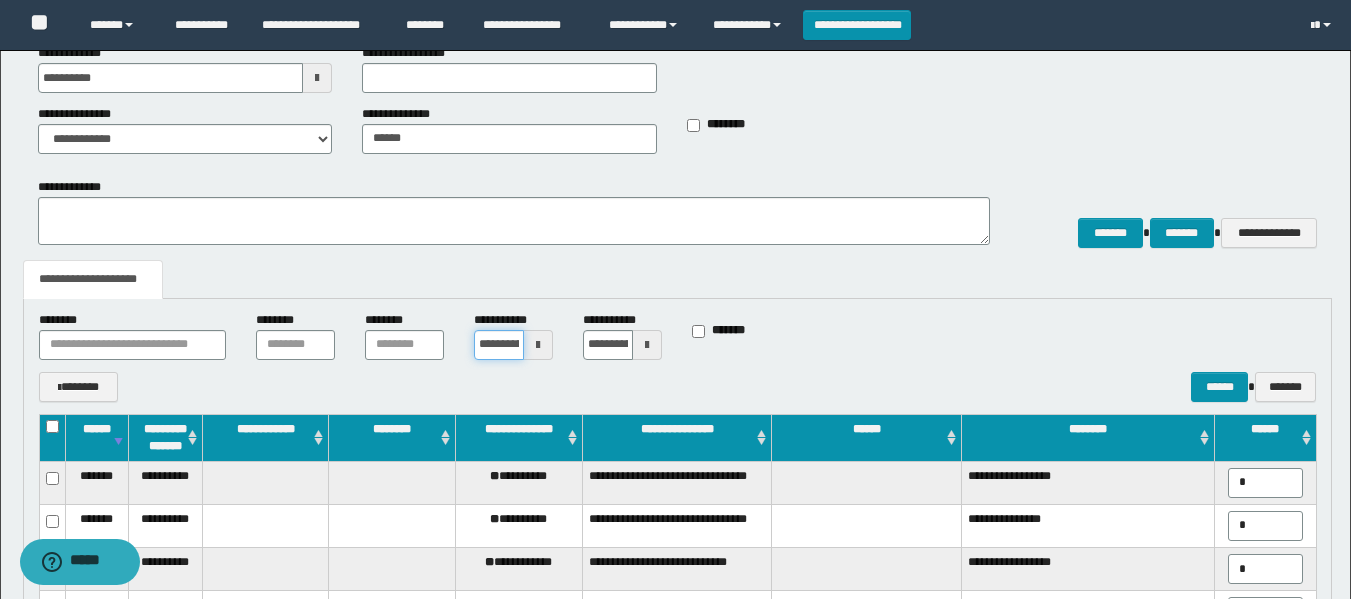 click on "**********" at bounding box center (499, 345) 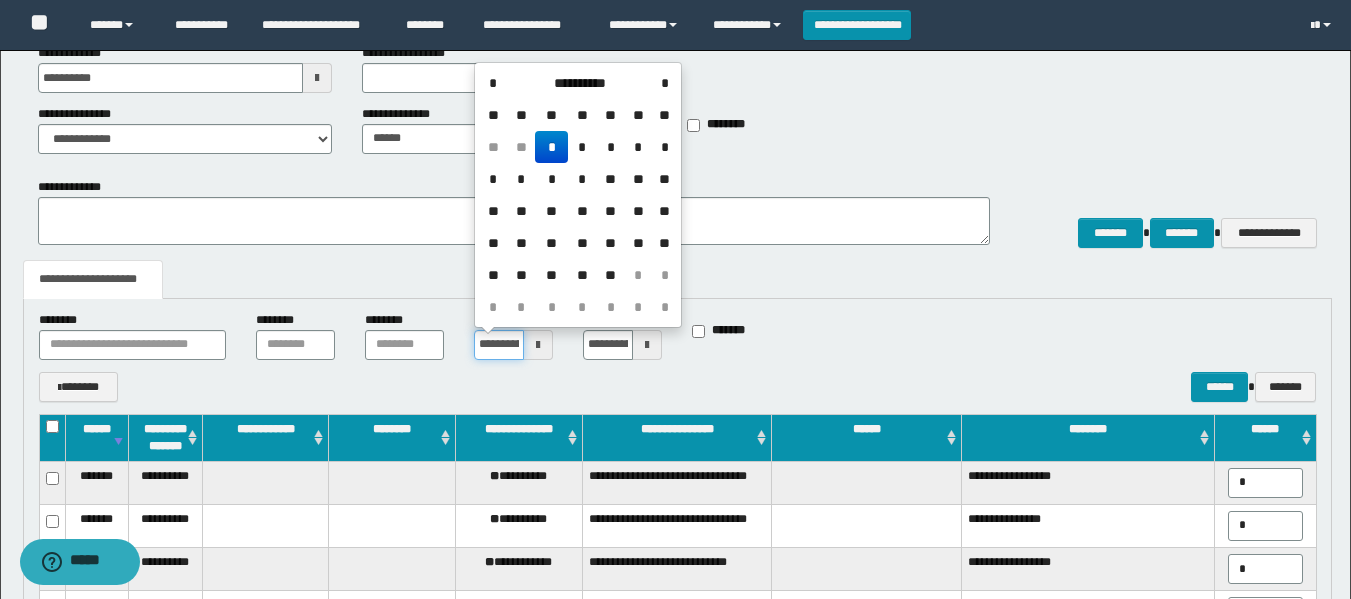 click on "**********" at bounding box center [499, 345] 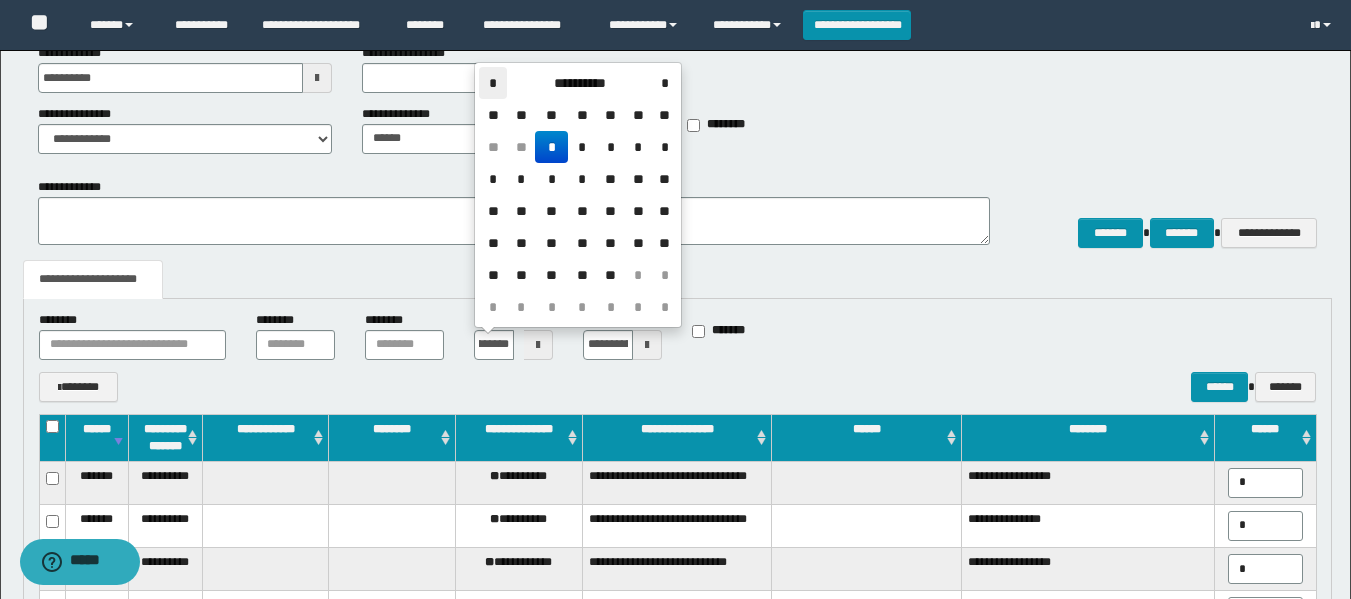 click on "*" at bounding box center (493, 83) 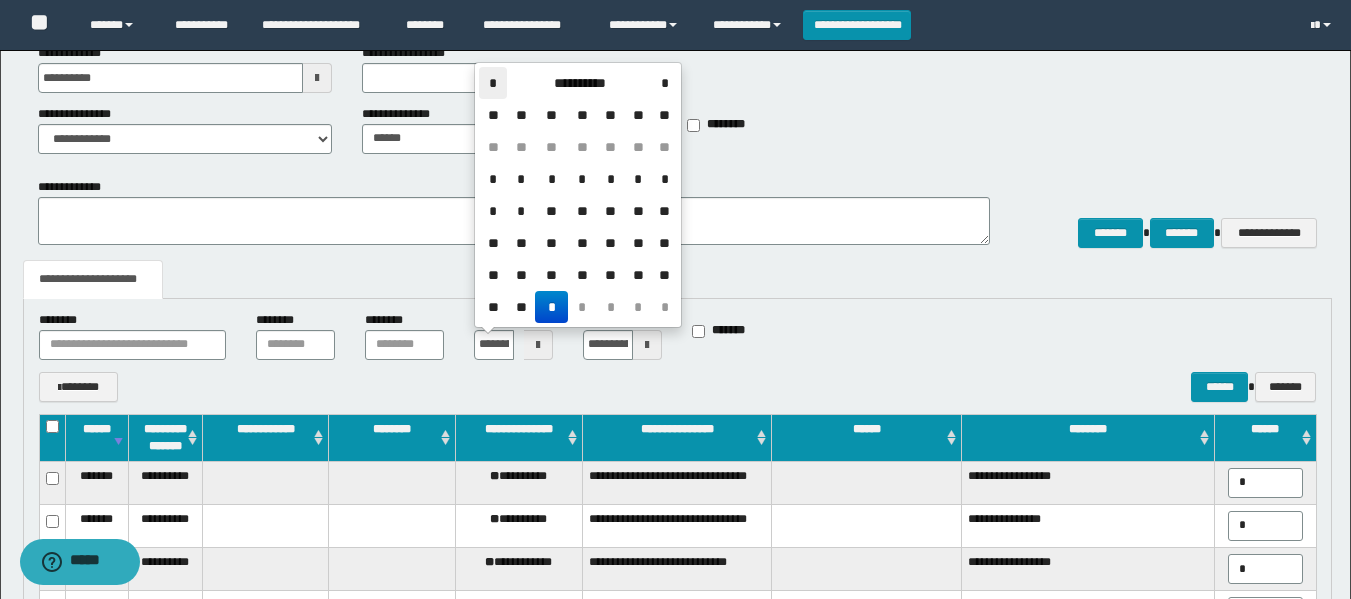 click on "*" at bounding box center (493, 83) 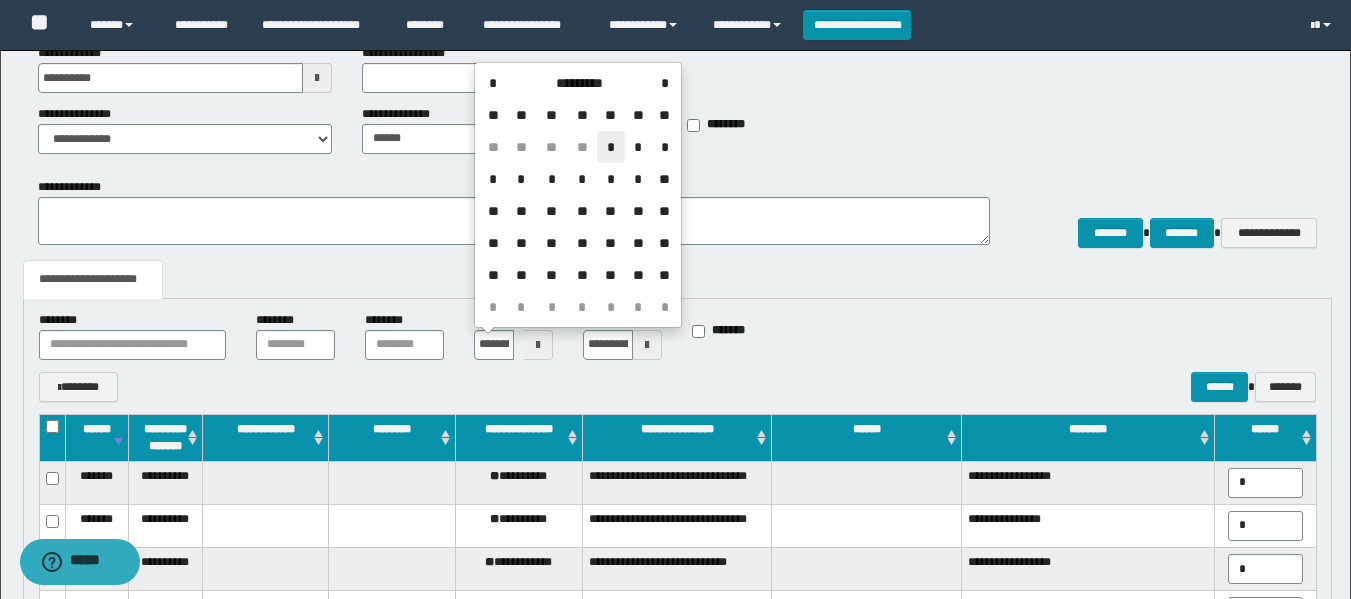 click on "*" at bounding box center (611, 147) 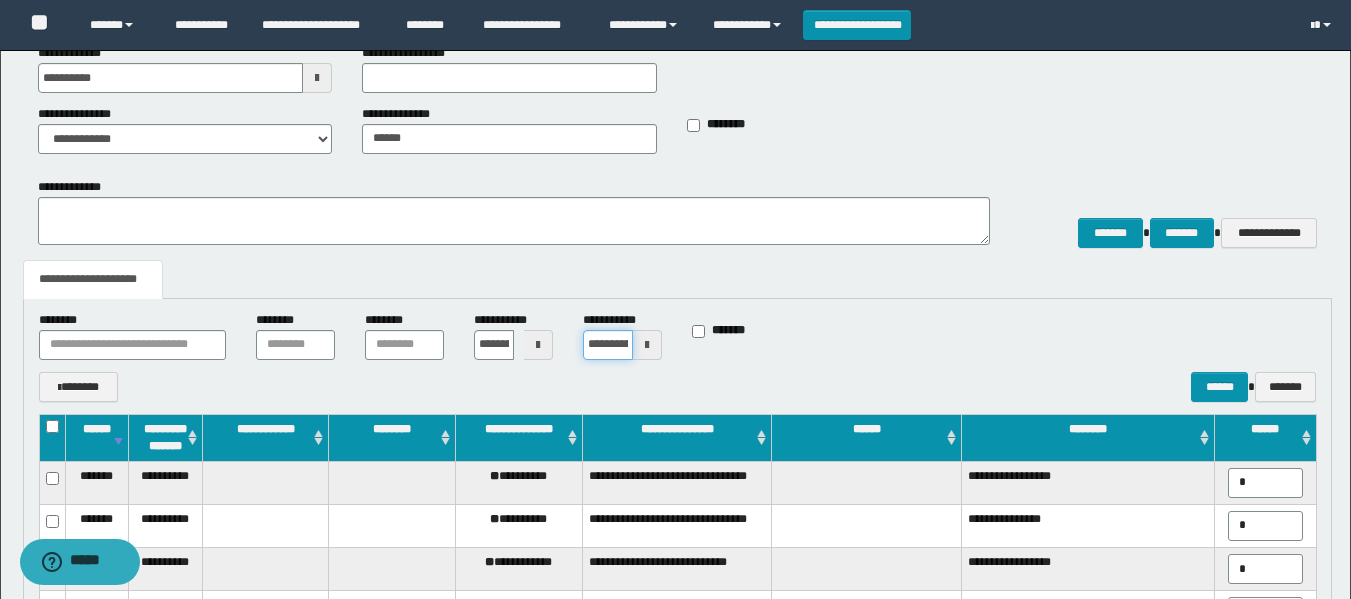 click on "**********" at bounding box center (608, 345) 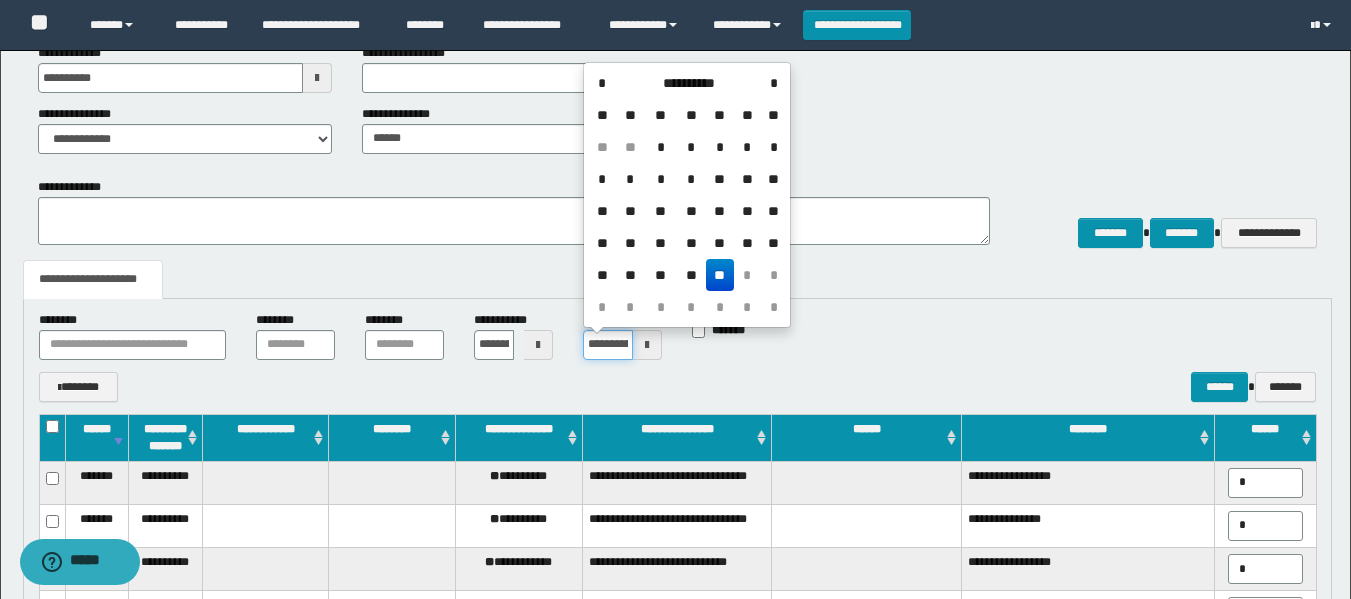 click on "**********" at bounding box center (608, 345) 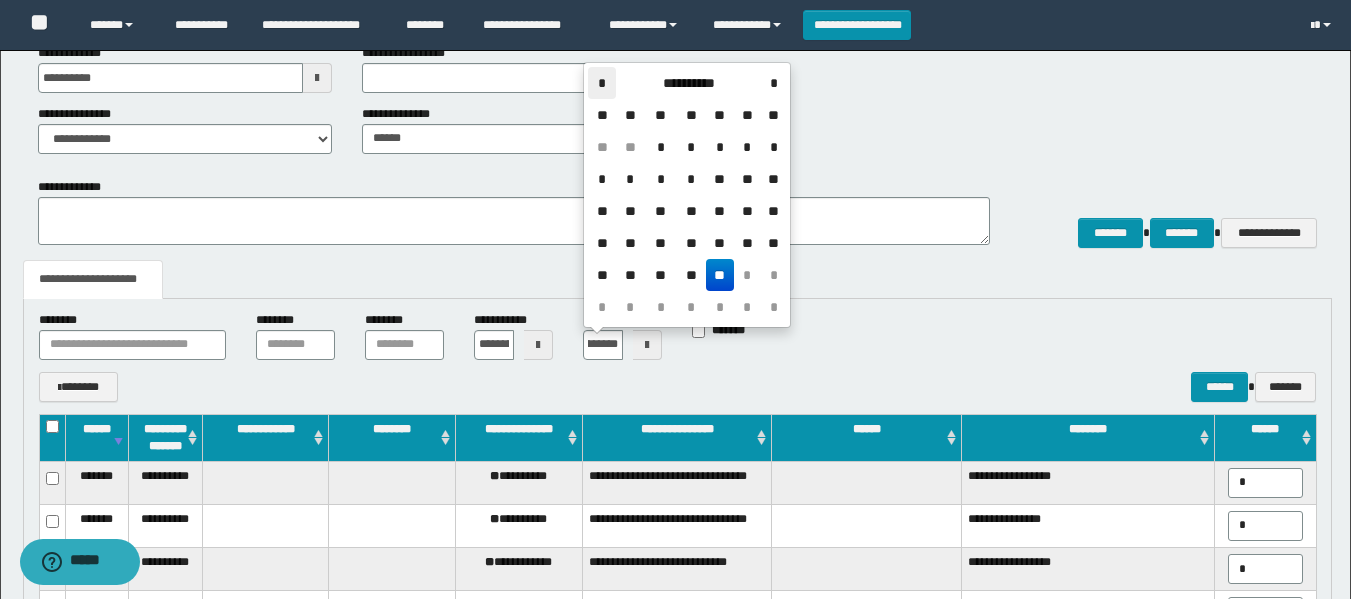 click on "*" at bounding box center (602, 83) 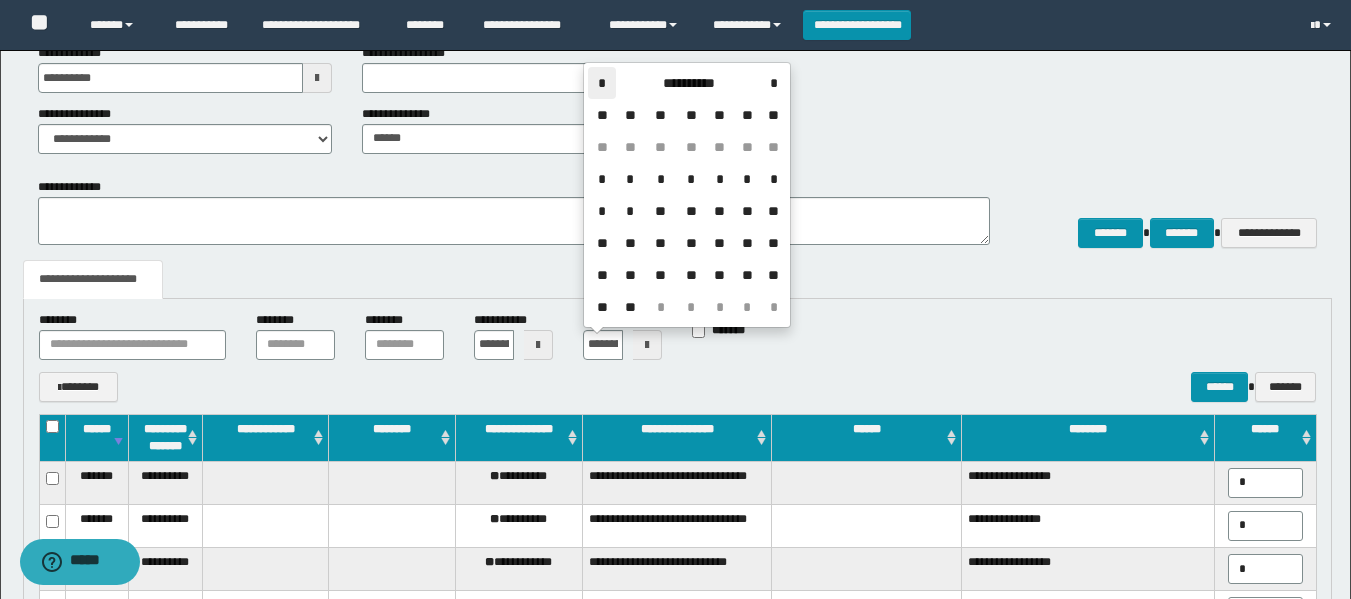 click on "*" at bounding box center (602, 83) 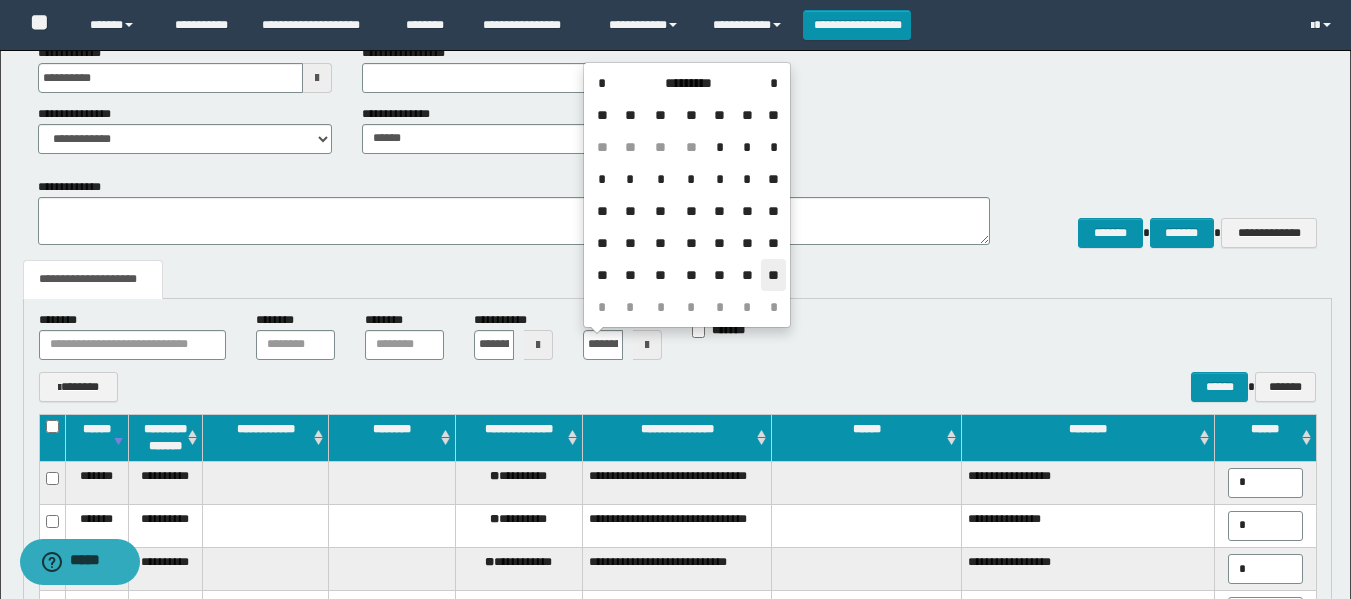 click on "**" at bounding box center (773, 275) 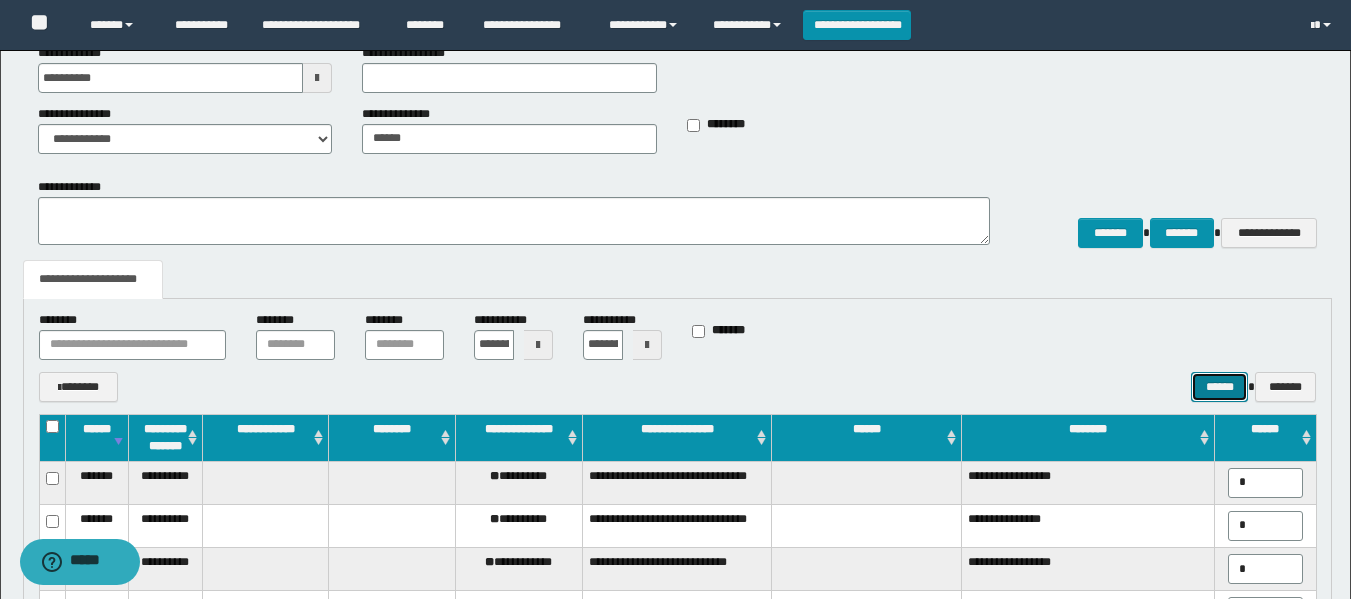 click on "******" at bounding box center (1219, 387) 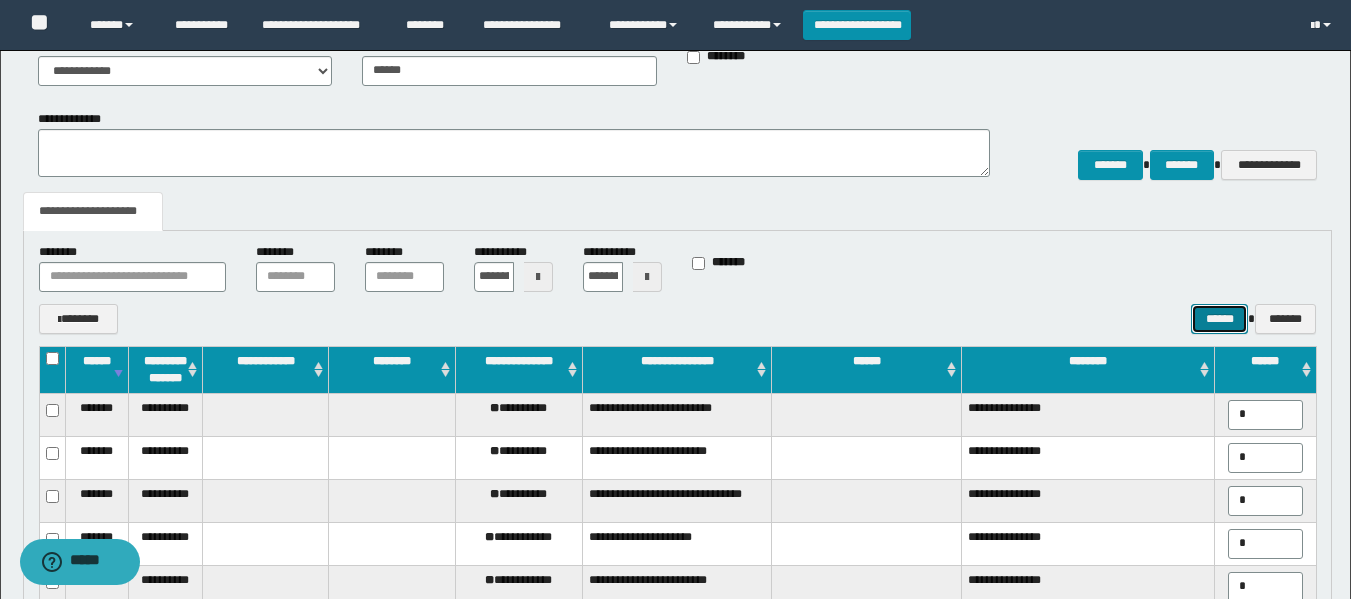 scroll, scrollTop: 293, scrollLeft: 0, axis: vertical 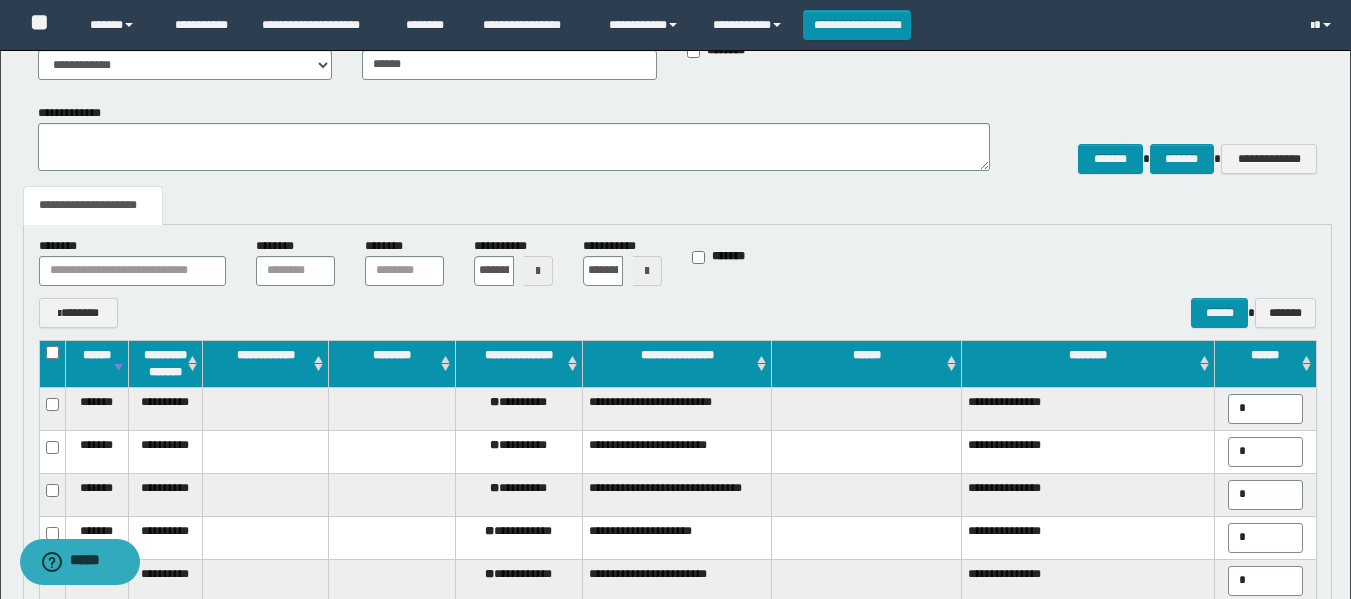 click at bounding box center (266, 408) 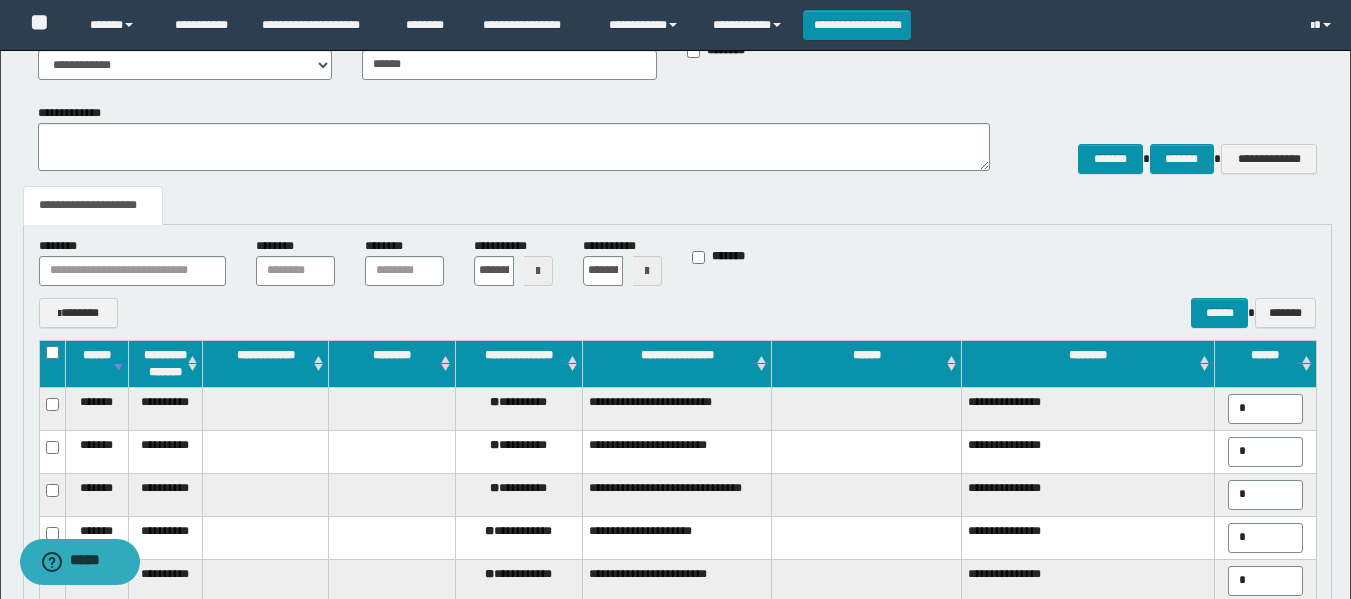 click on "*" at bounding box center [1265, 409] 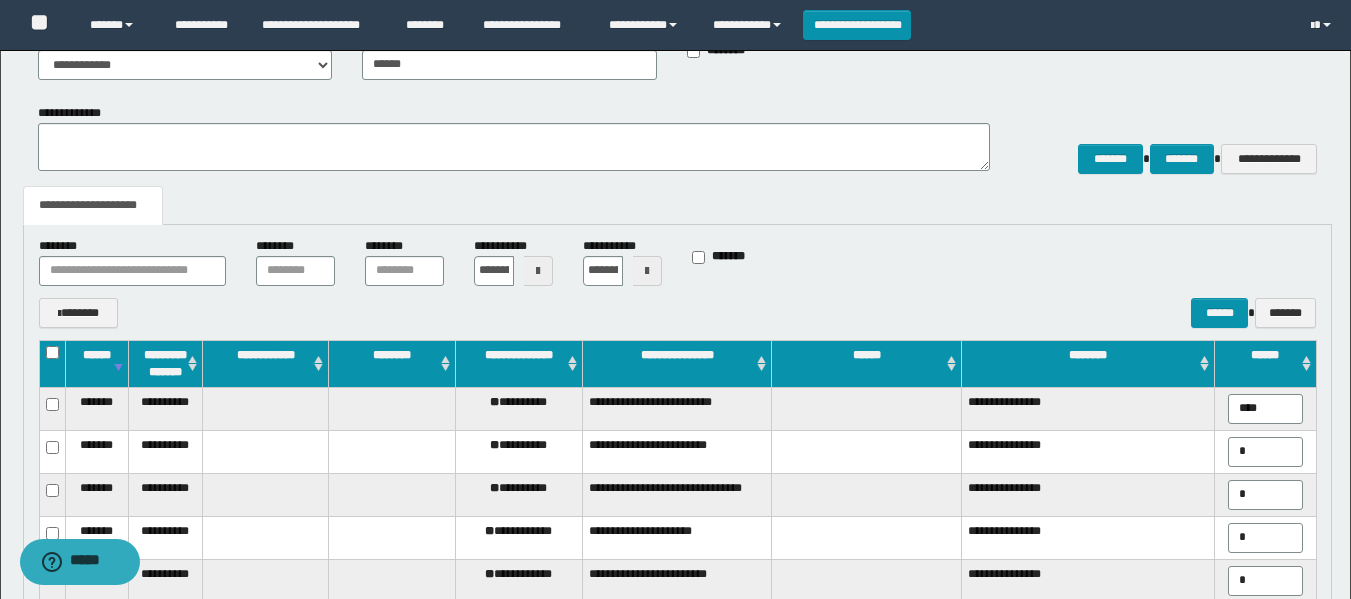 type on "****" 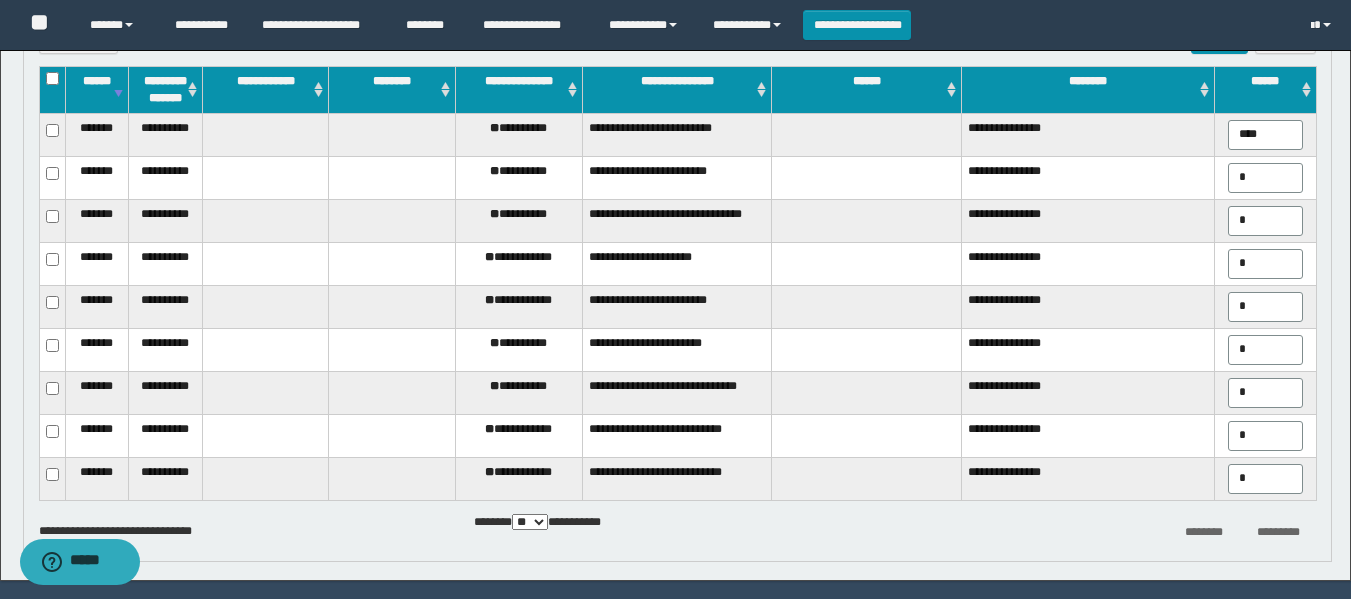 scroll, scrollTop: 626, scrollLeft: 0, axis: vertical 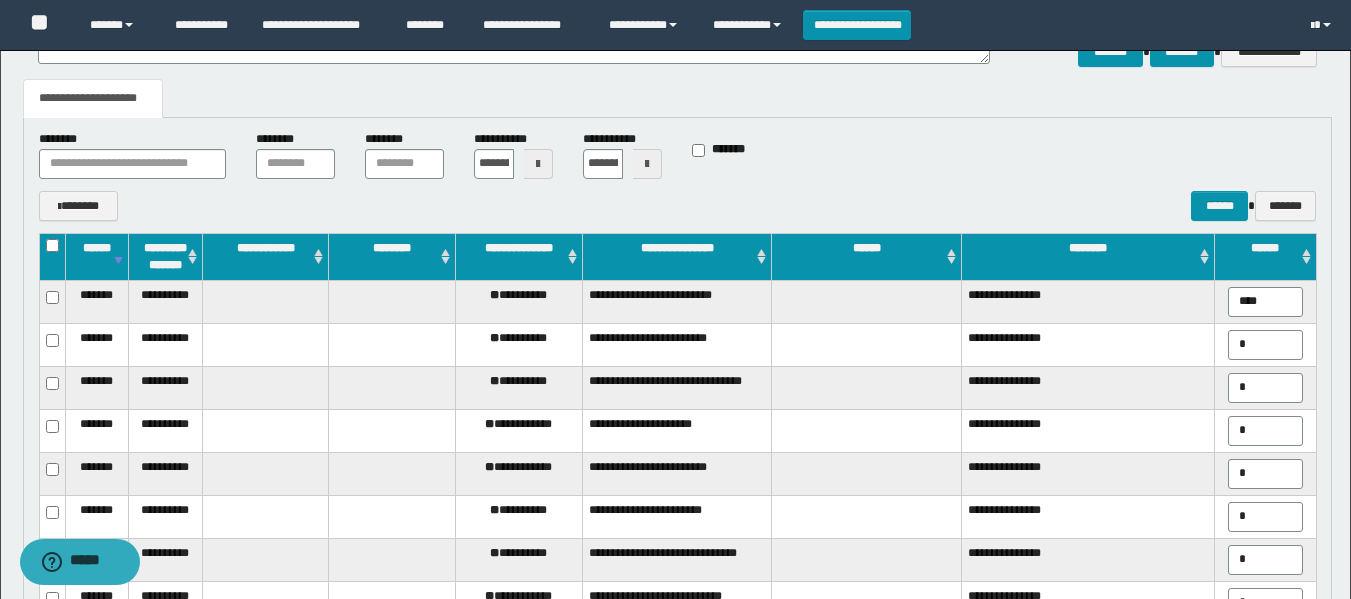 click on "*" at bounding box center [1265, 345] 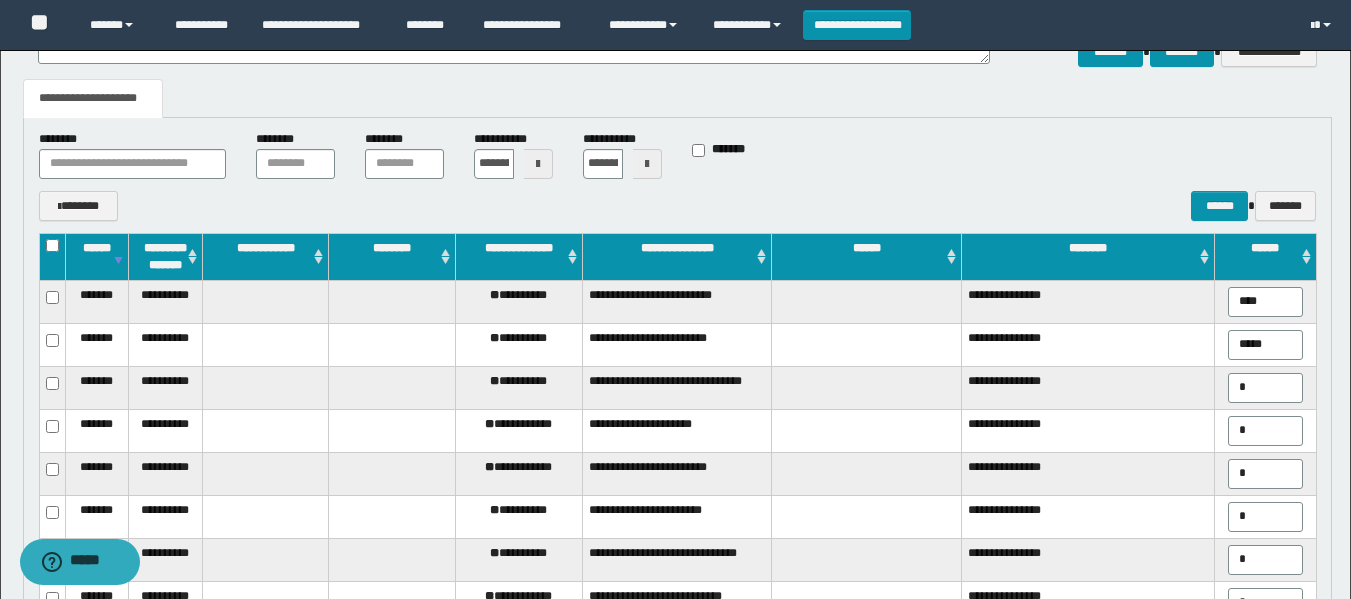 click on "*****" at bounding box center (1265, 345) 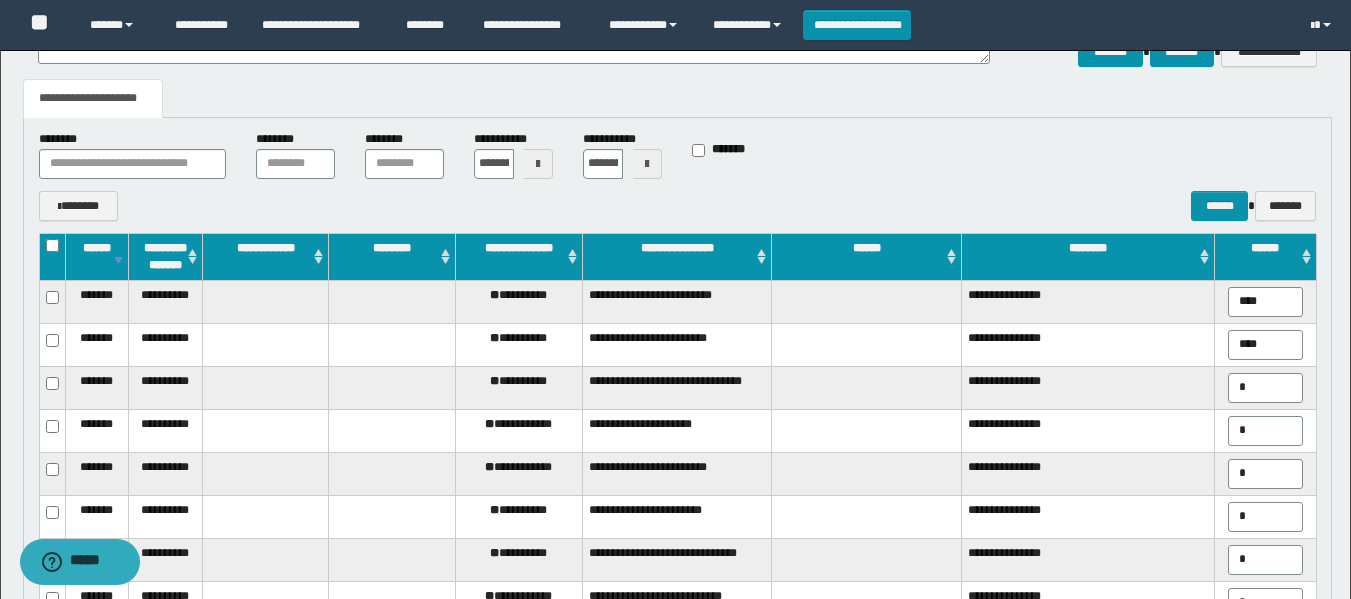type on "****" 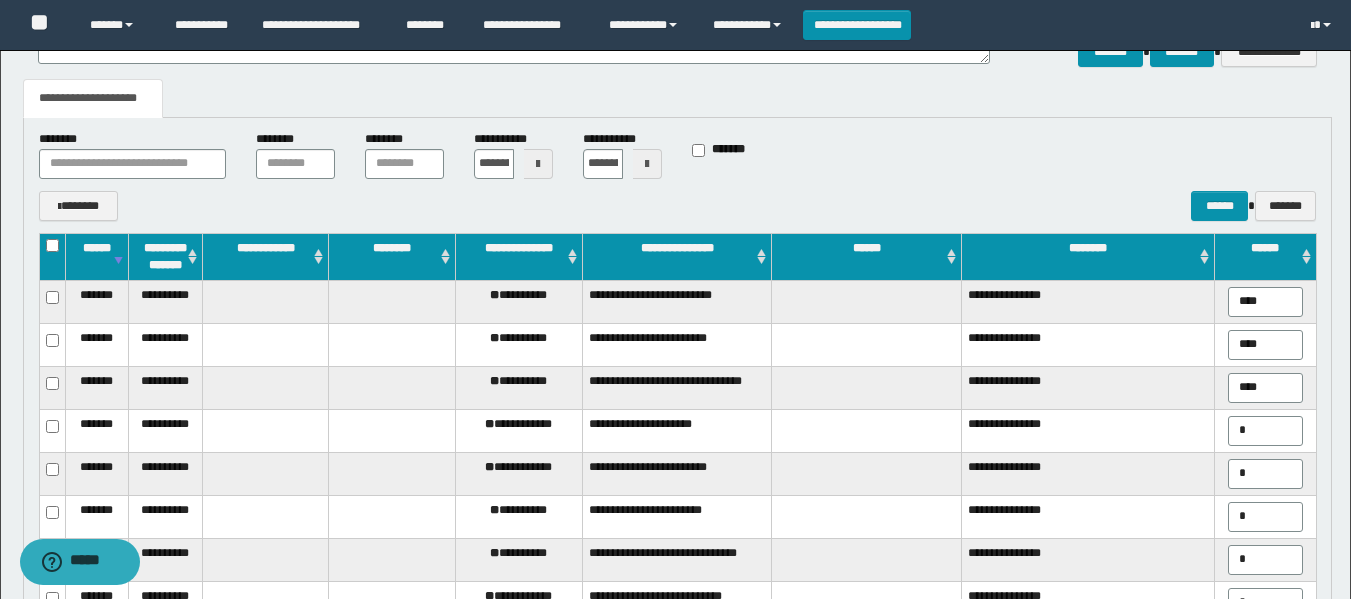 type on "****" 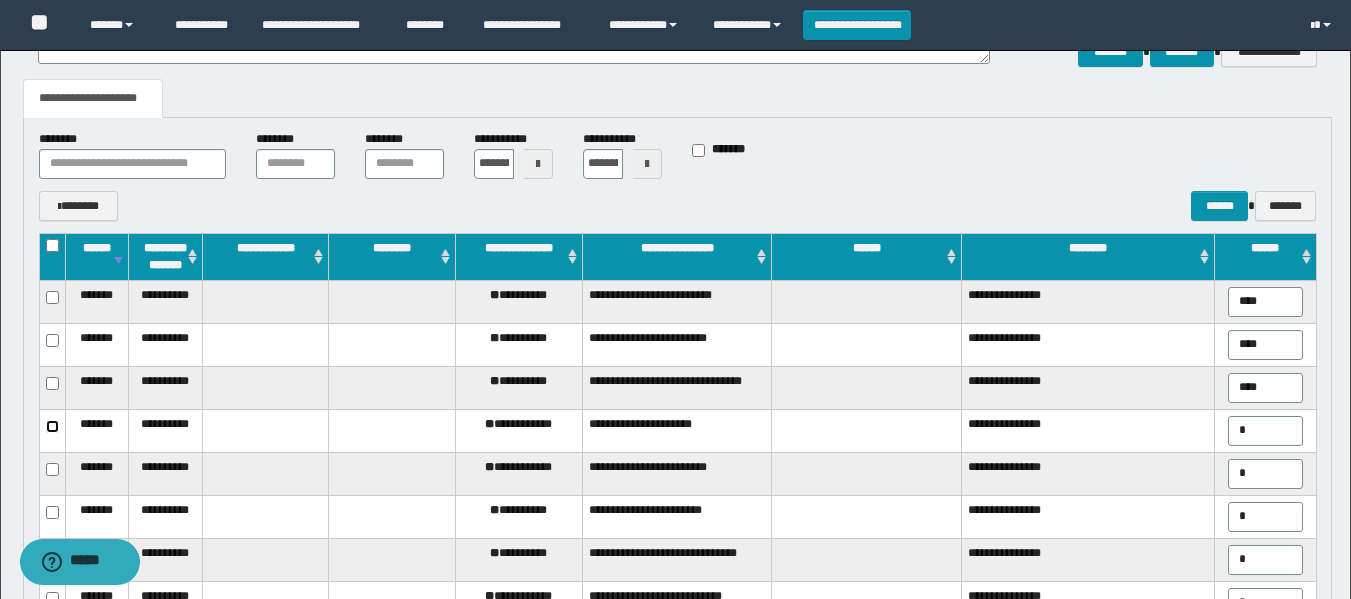 scroll, scrollTop: 626, scrollLeft: 0, axis: vertical 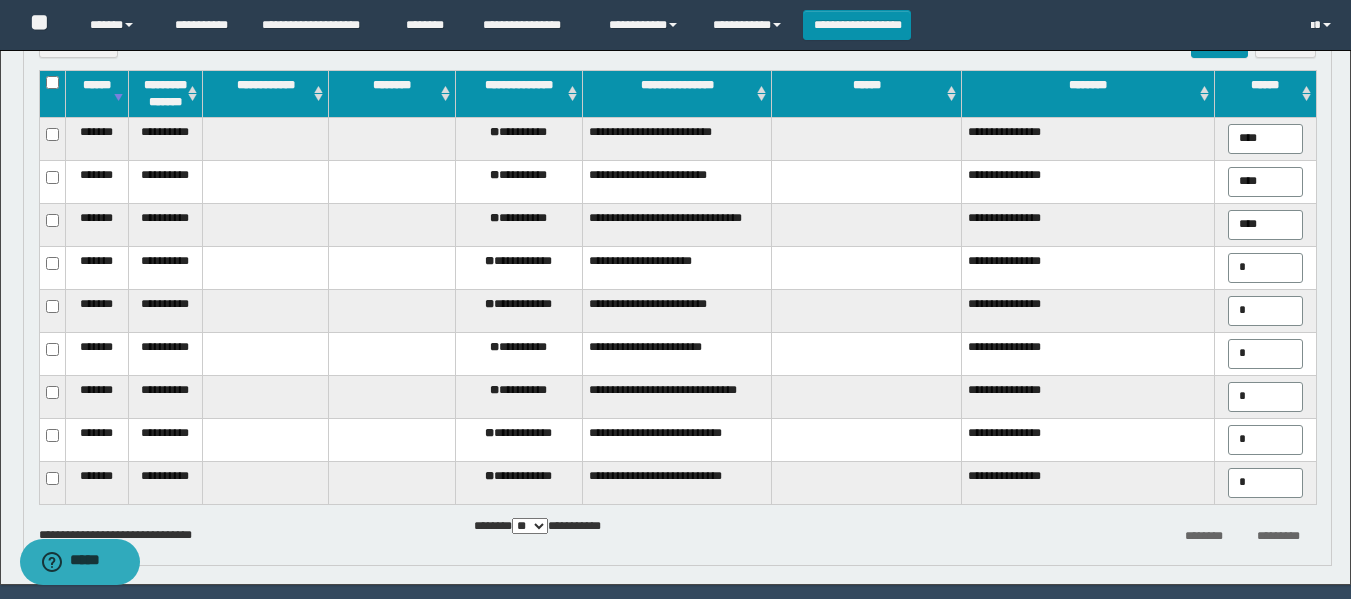 click on "****" at bounding box center [1265, 139] 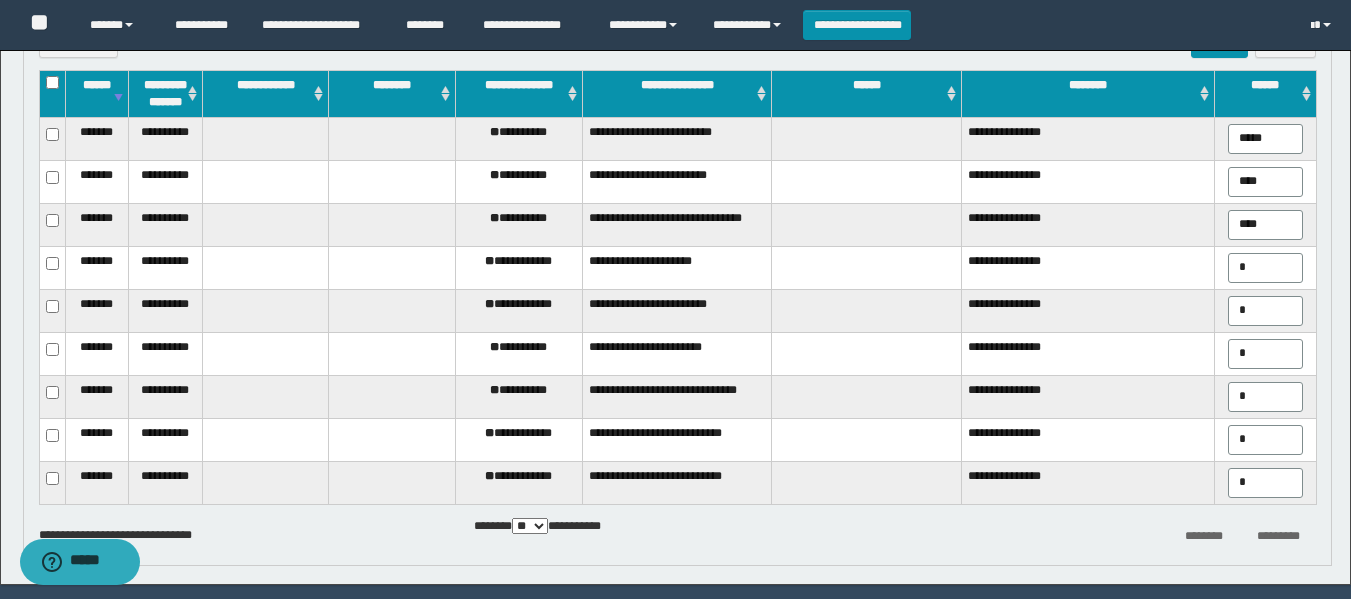 type on "*****" 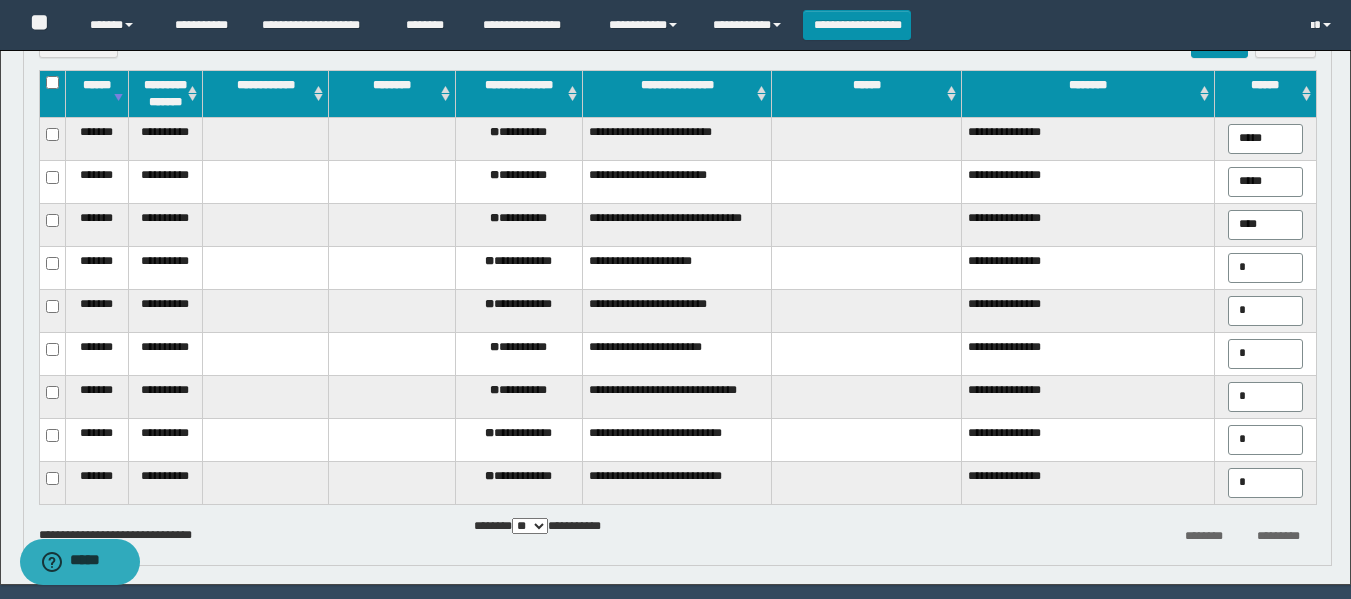 type on "*****" 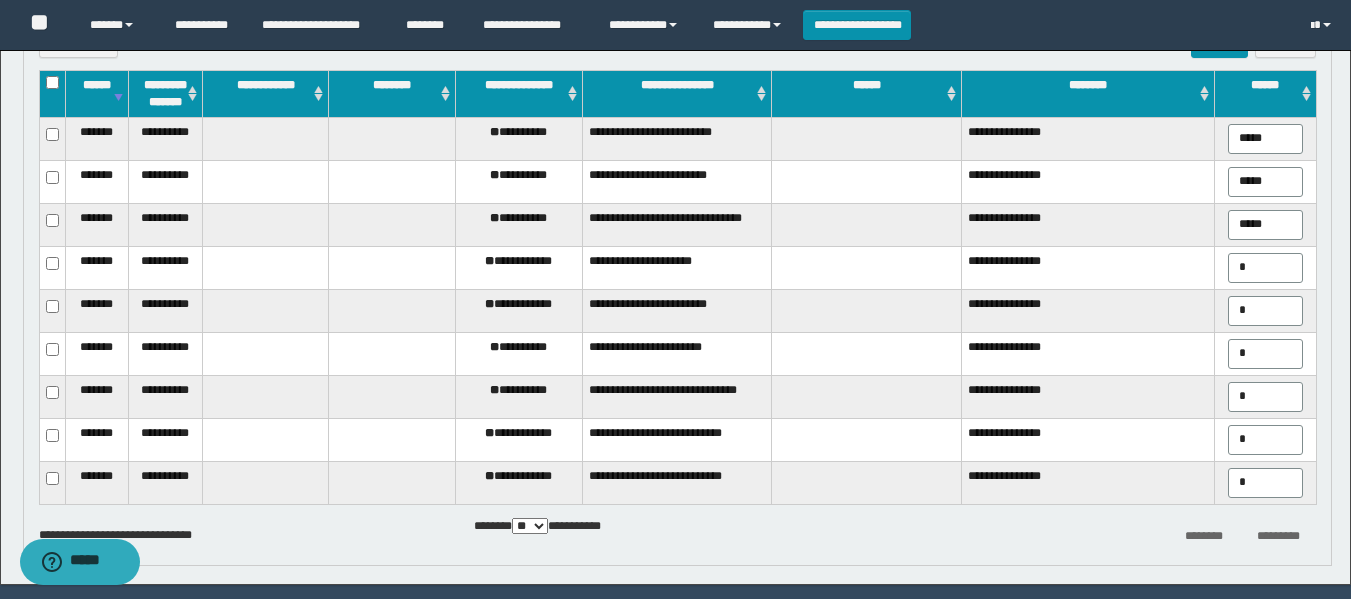 type on "*****" 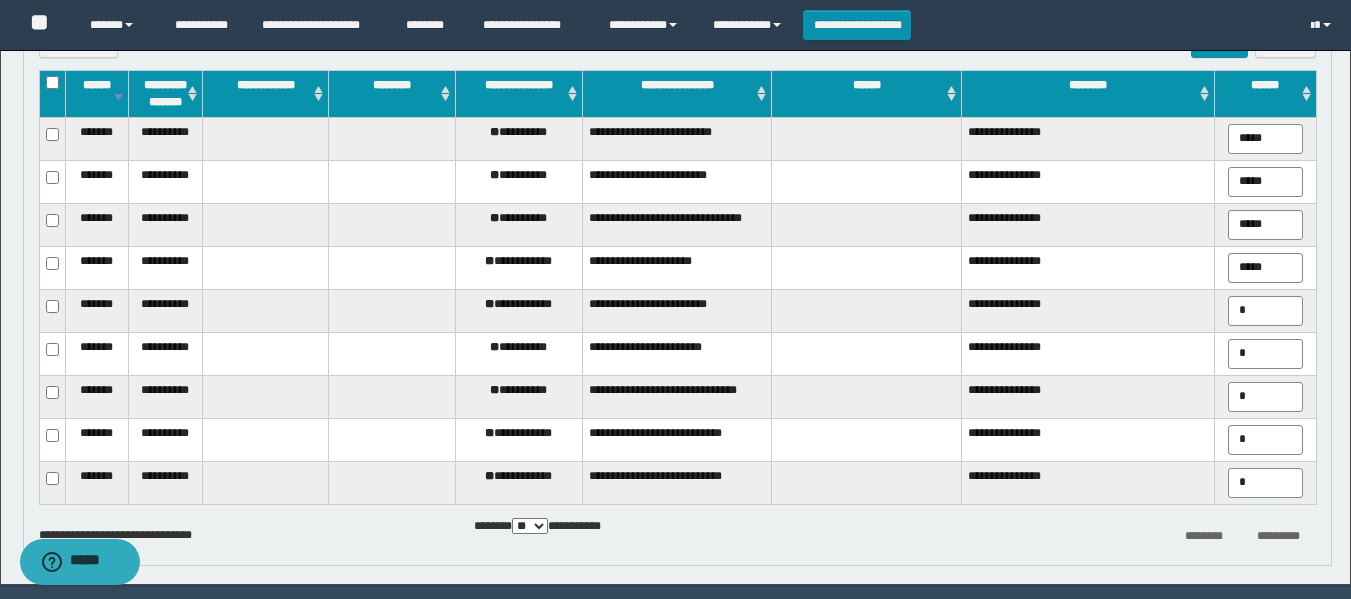 type on "*****" 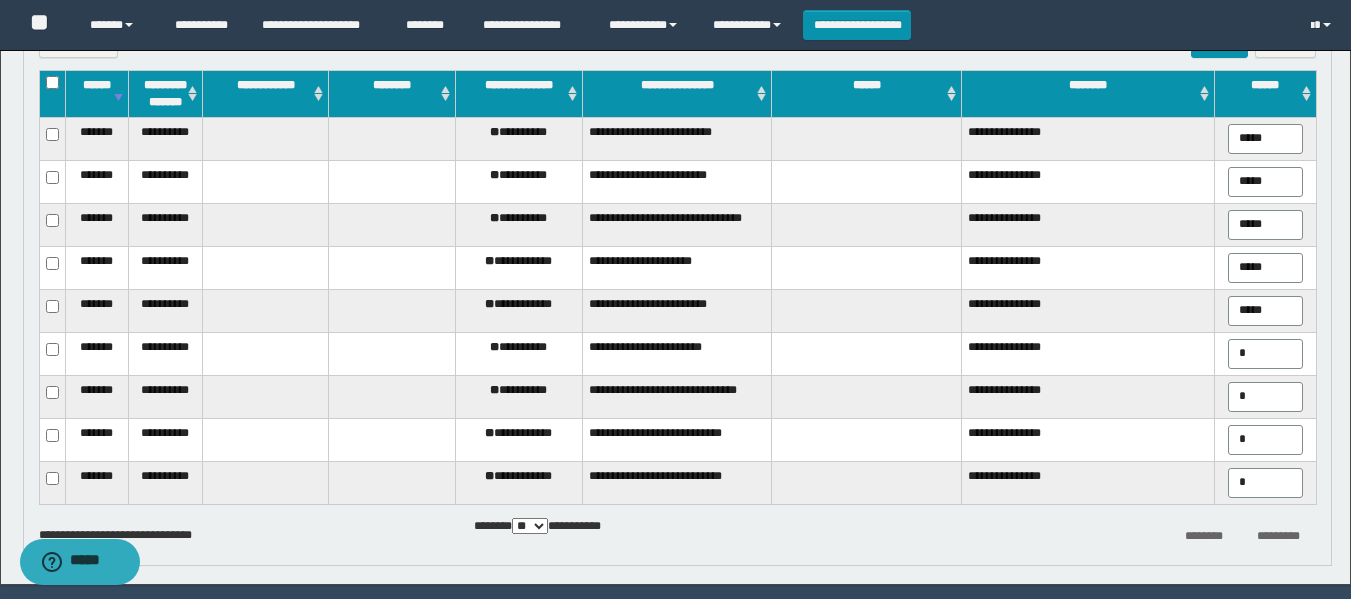 type on "*****" 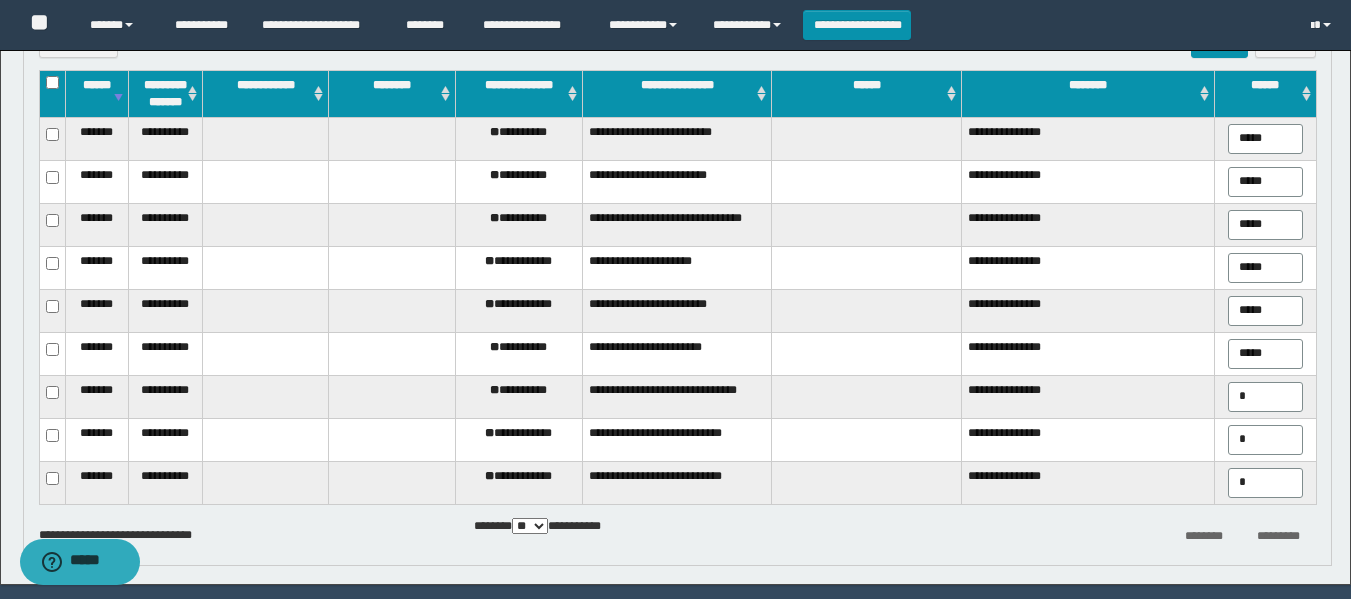 type on "*****" 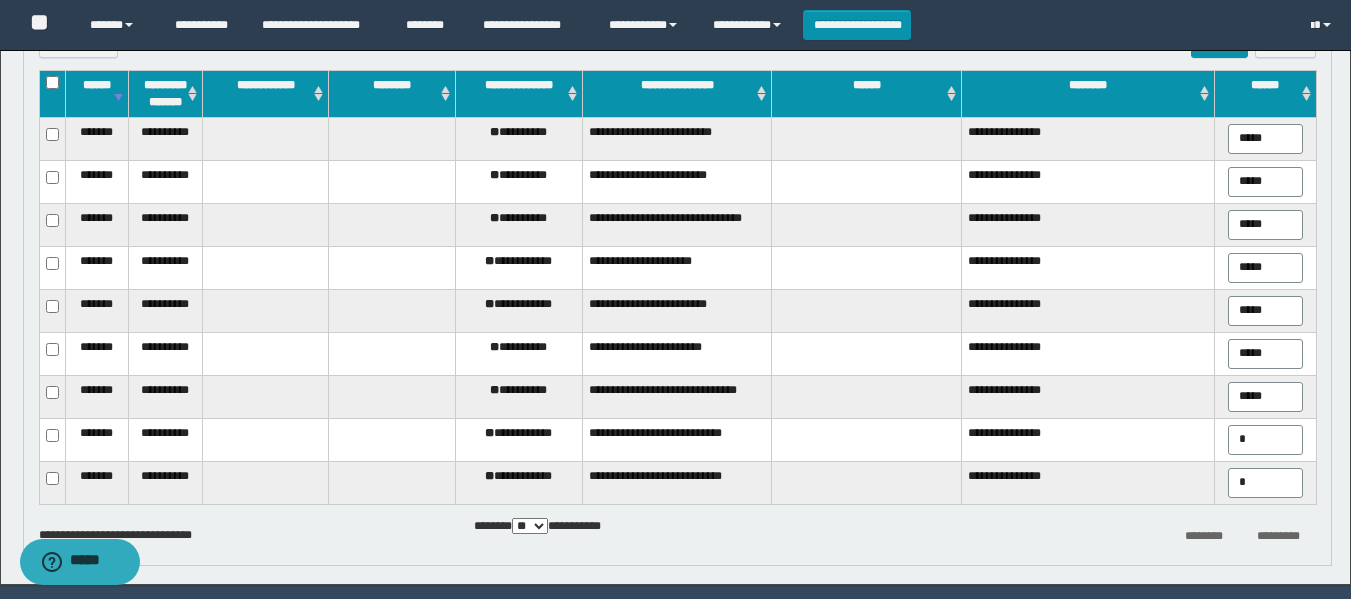 type on "*****" 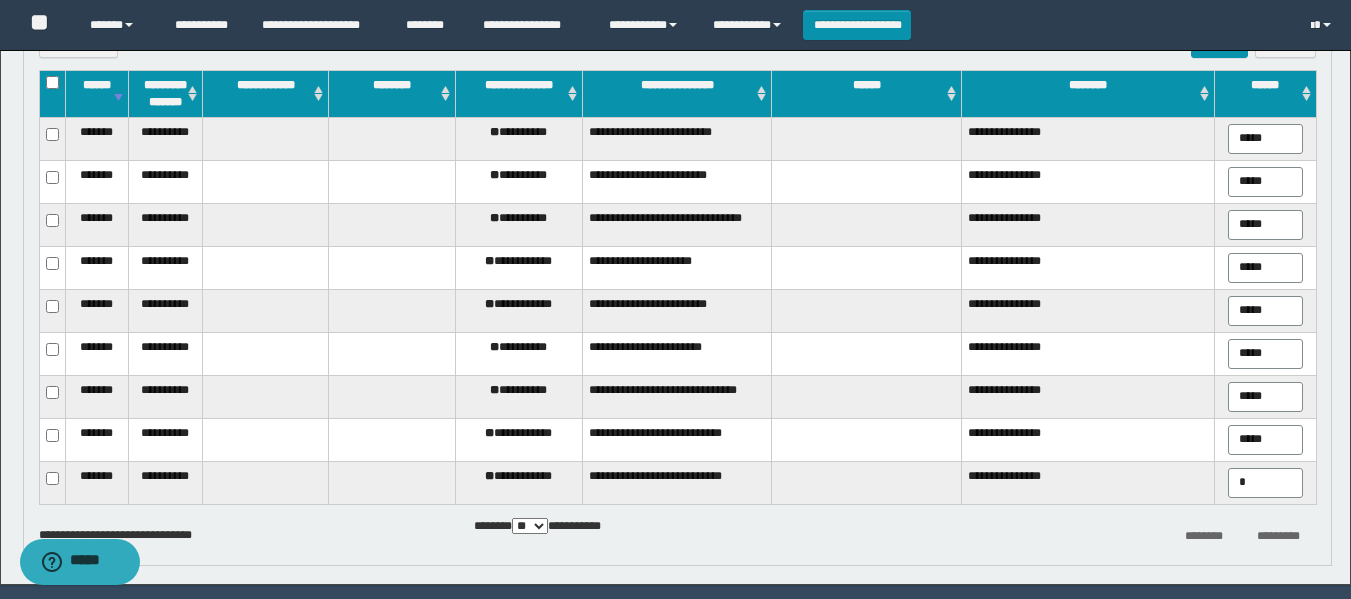 type on "*****" 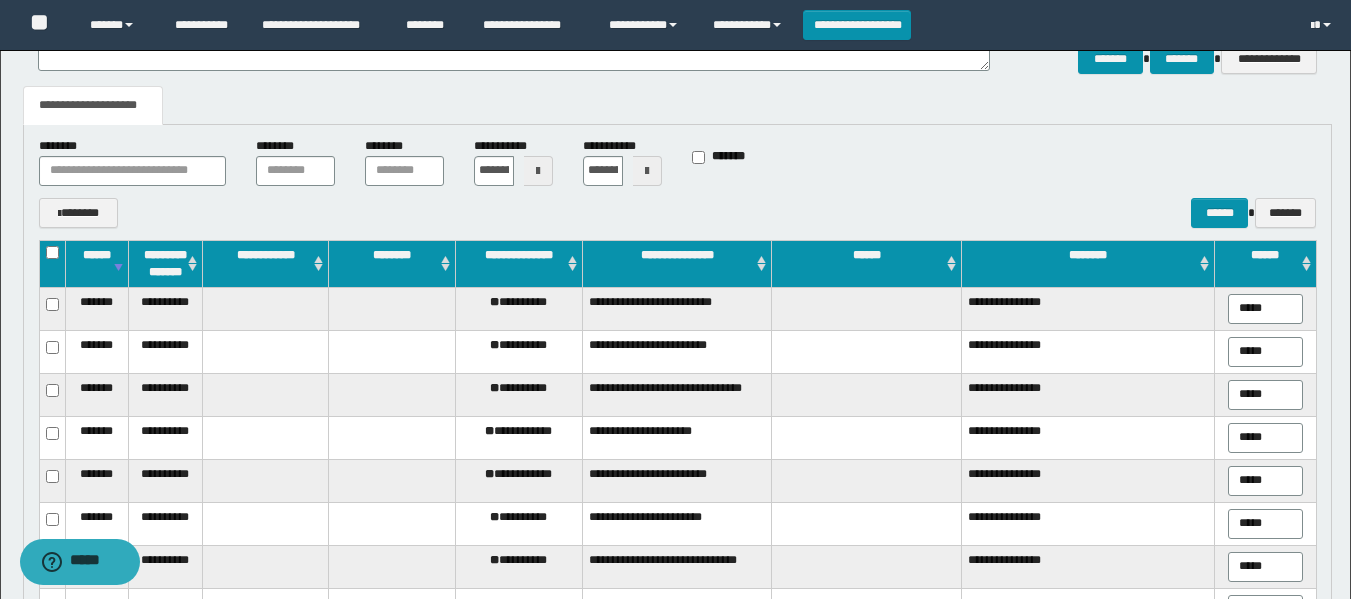 scroll, scrollTop: 391, scrollLeft: 0, axis: vertical 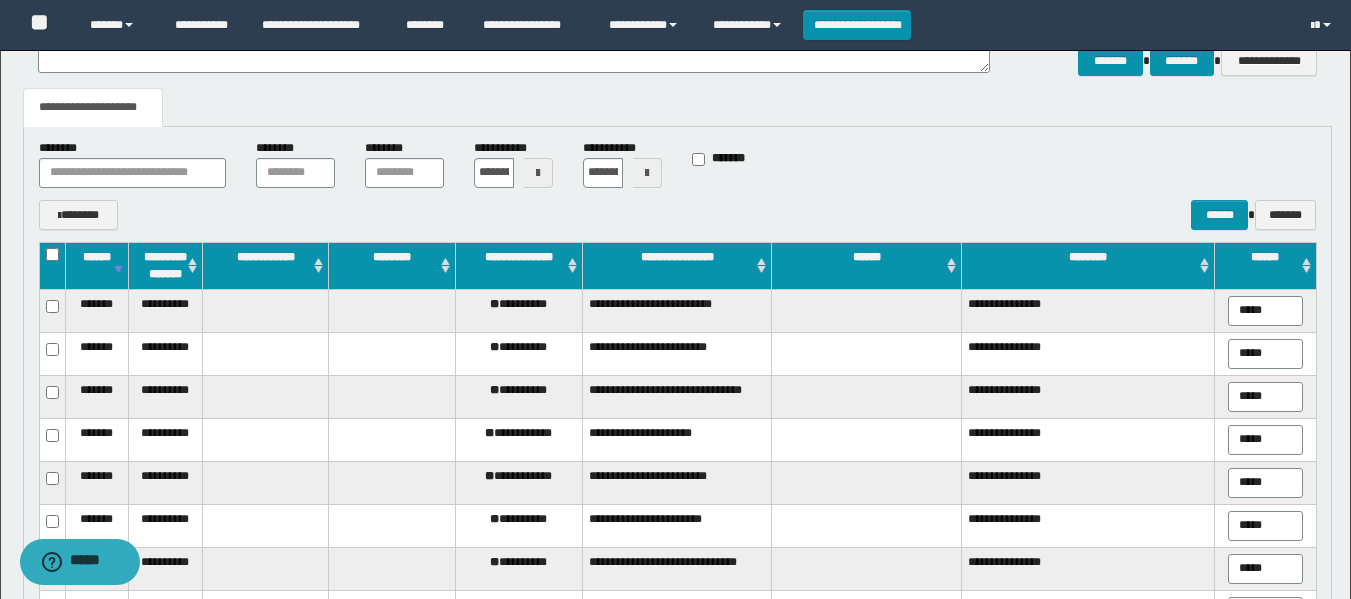 type on "*****" 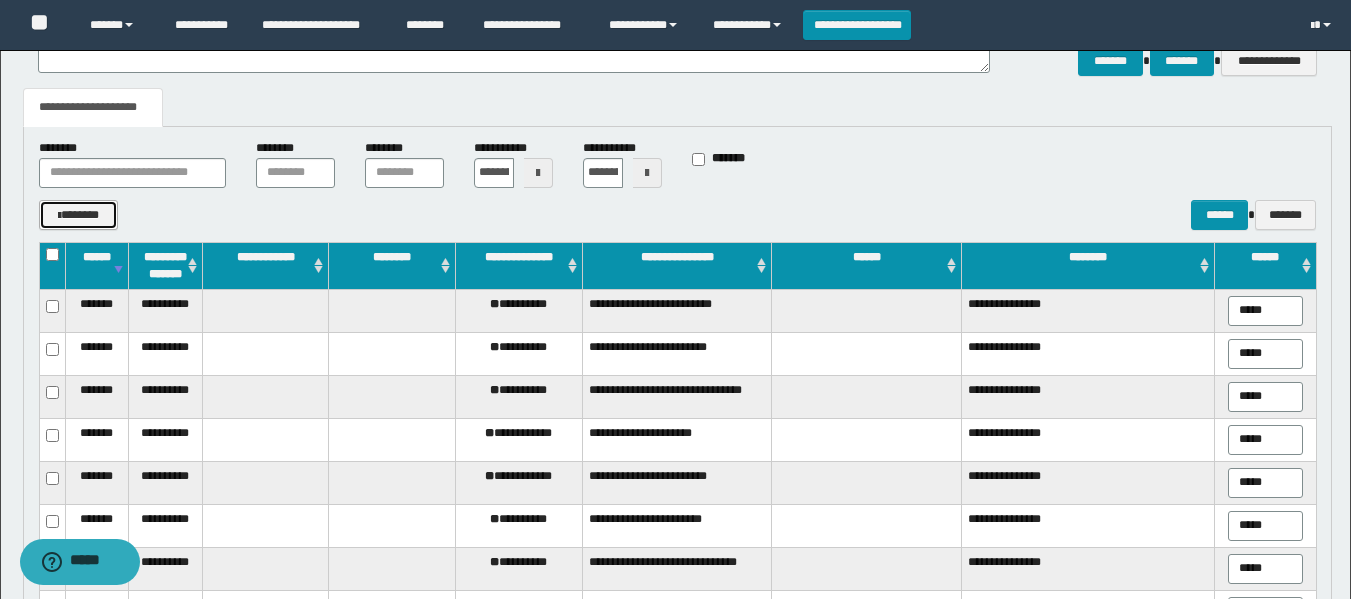 click on "*******" at bounding box center [79, 215] 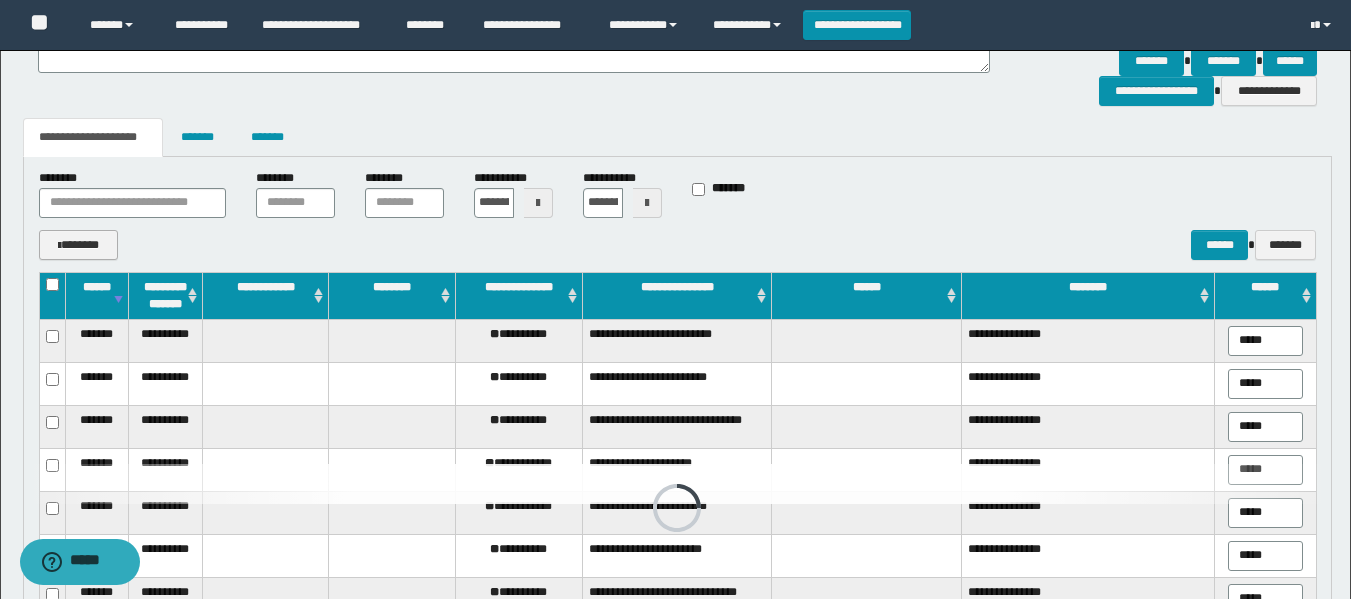 scroll, scrollTop: 299, scrollLeft: 0, axis: vertical 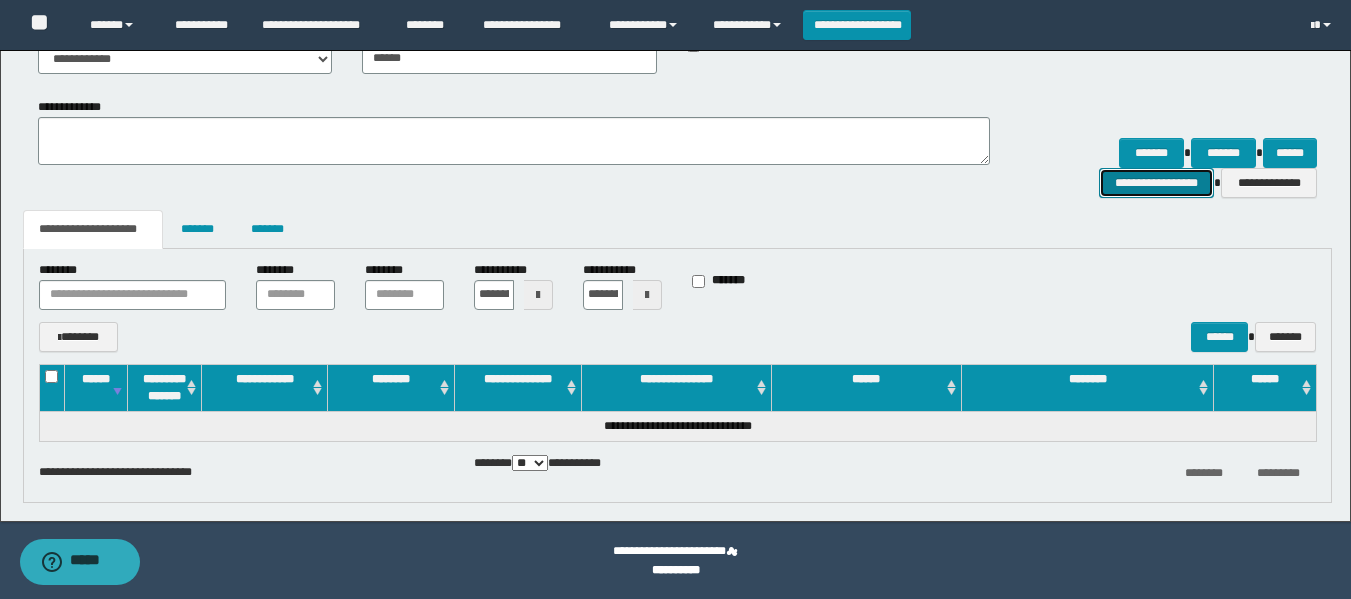 click on "**********" at bounding box center [1156, 183] 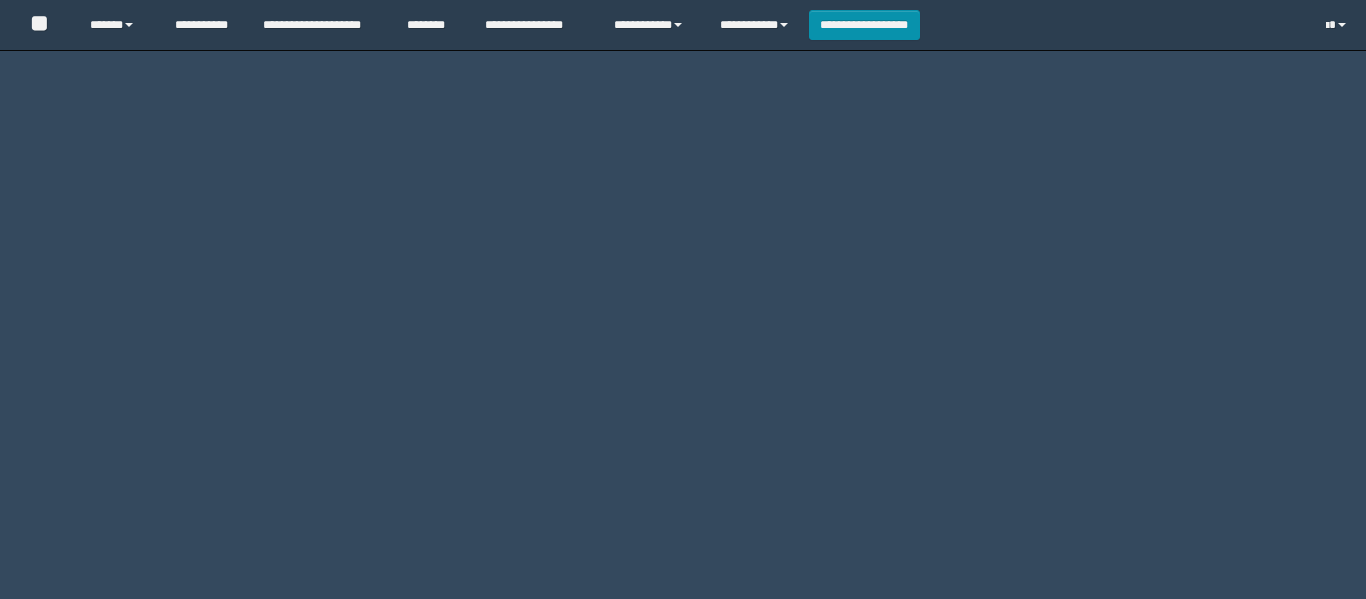 scroll, scrollTop: 0, scrollLeft: 0, axis: both 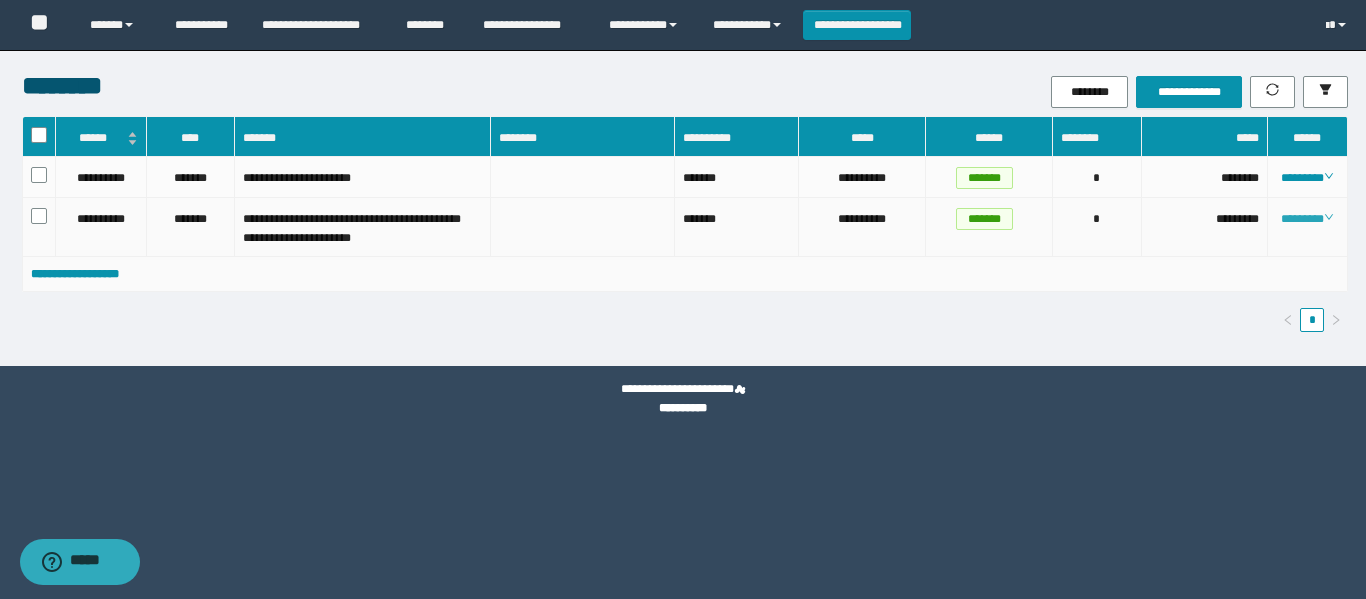 click on "********" at bounding box center [1307, 219] 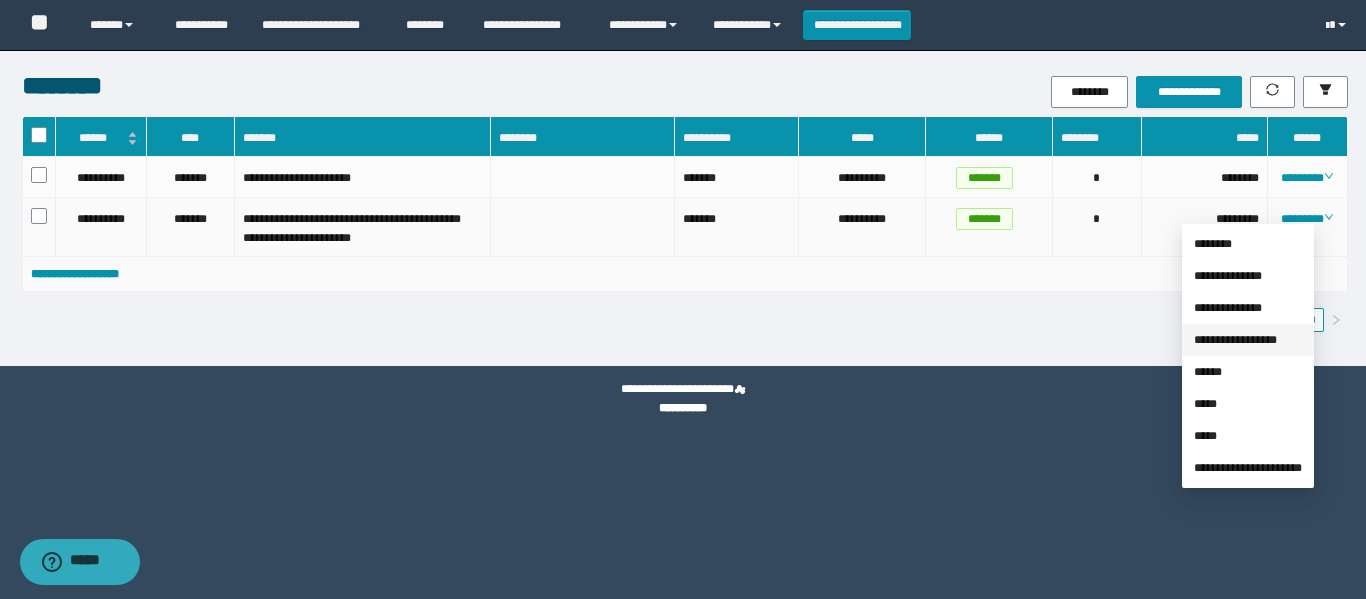 click on "**********" at bounding box center [1235, 340] 